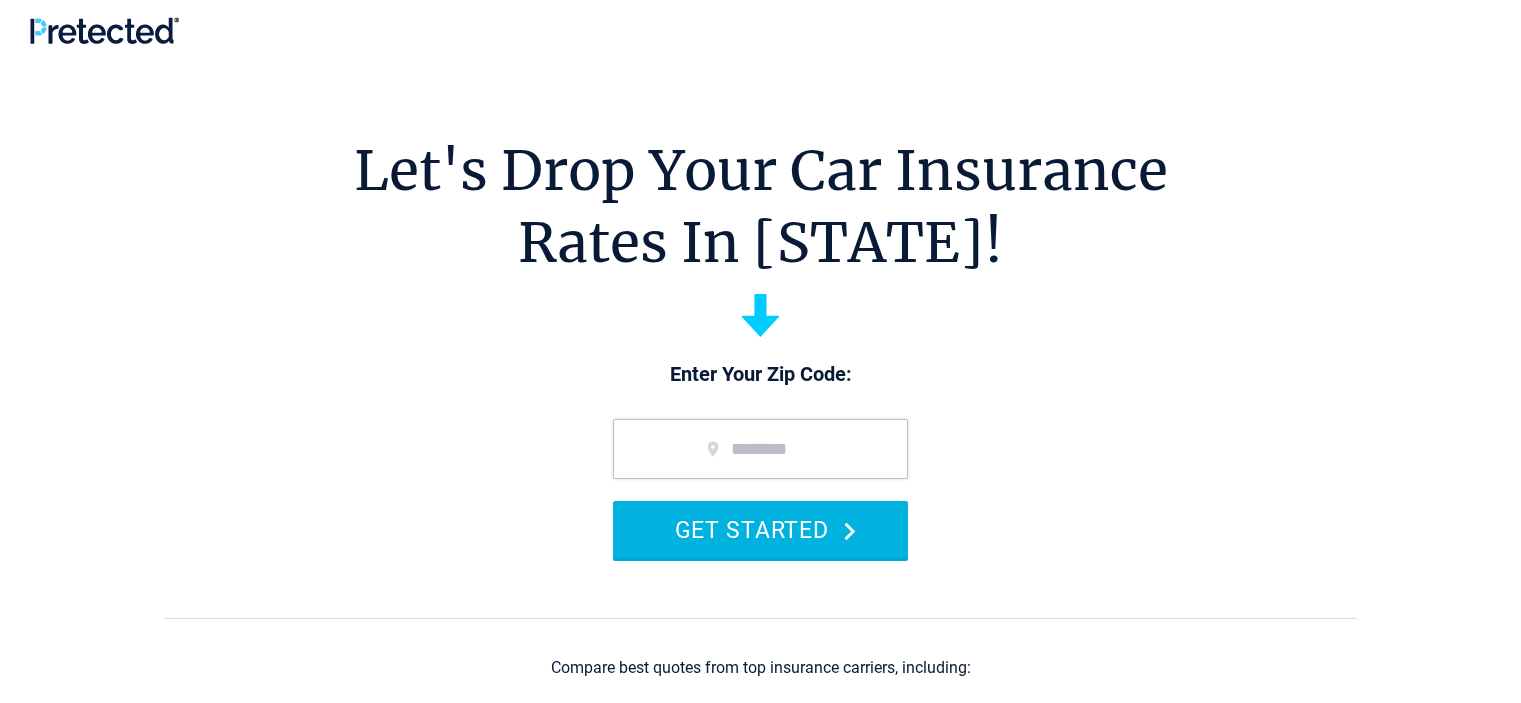 type on "*****" 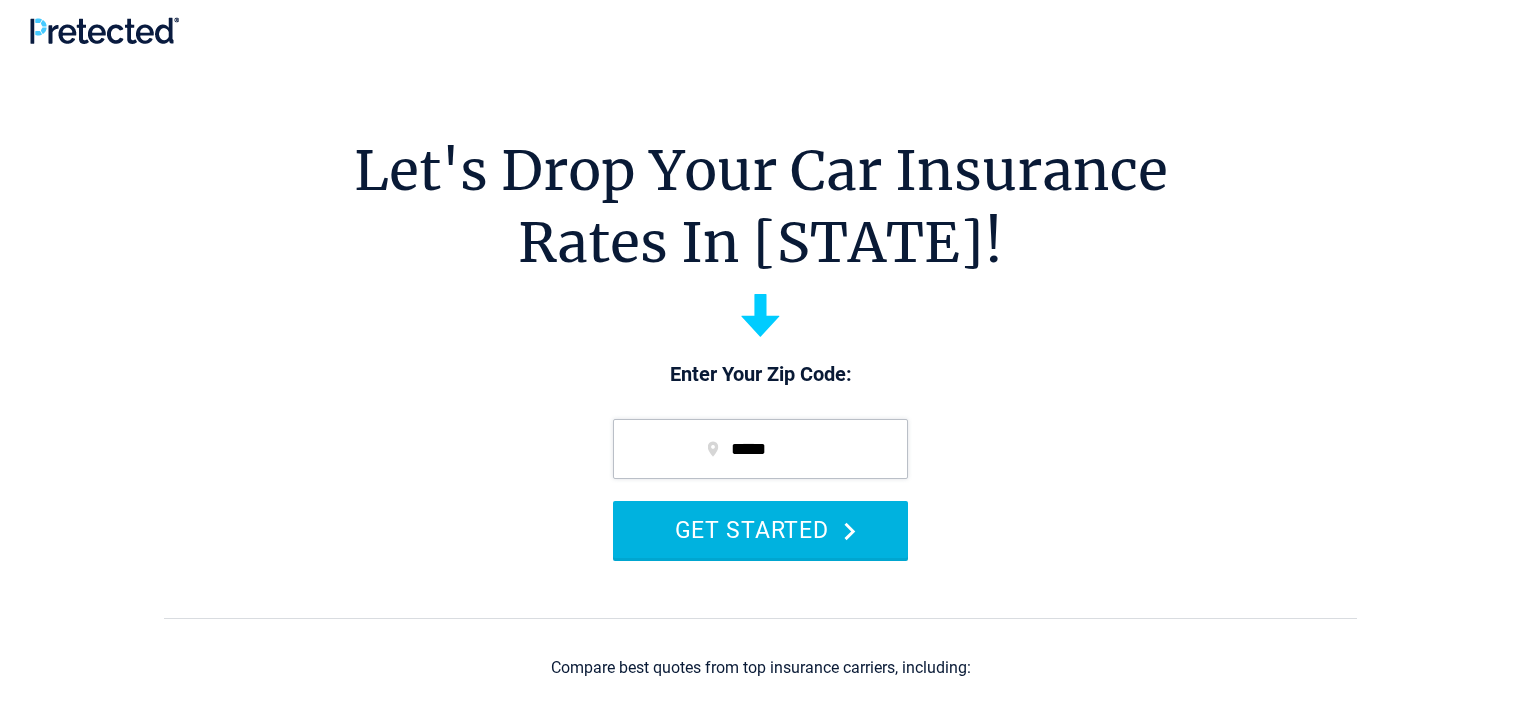 click on "GET STARTED" at bounding box center (760, 529) 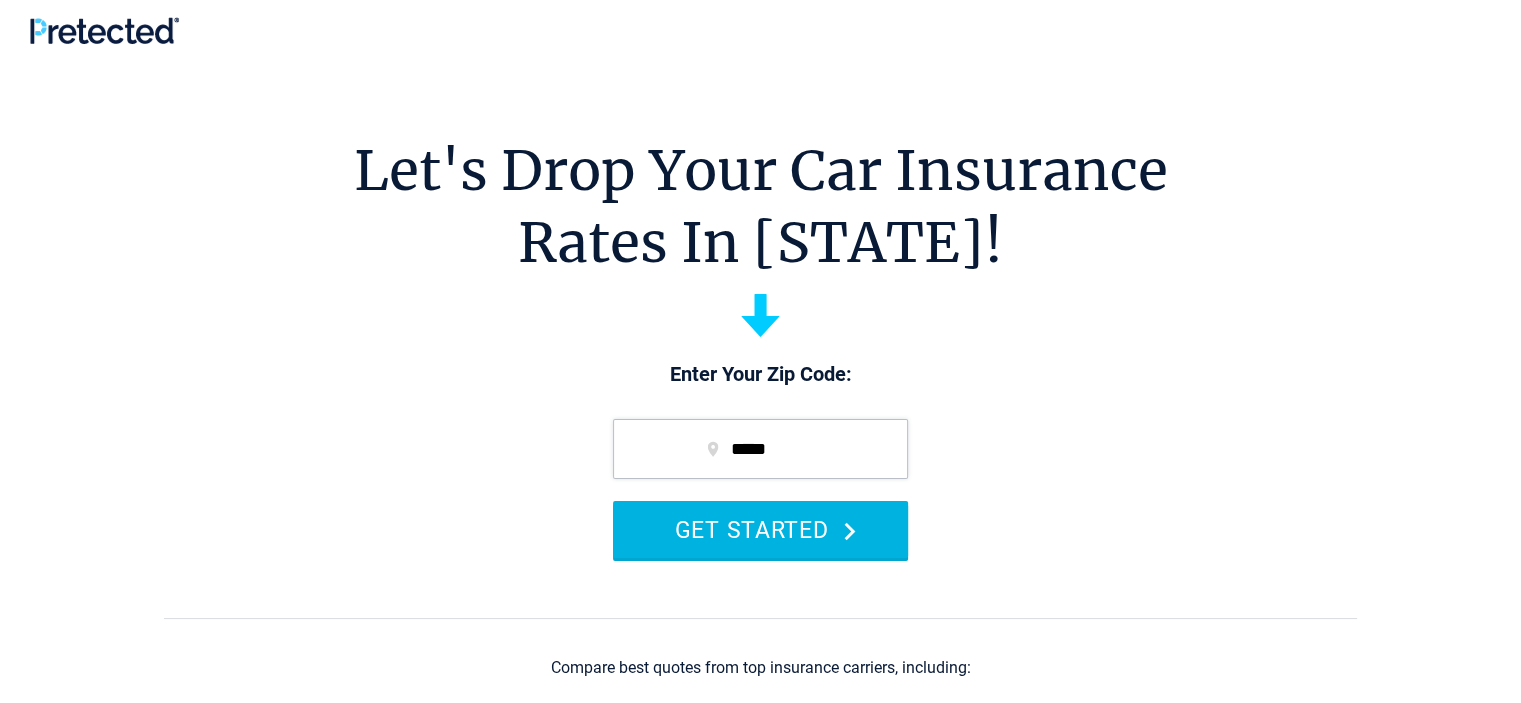 scroll, scrollTop: 0, scrollLeft: 0, axis: both 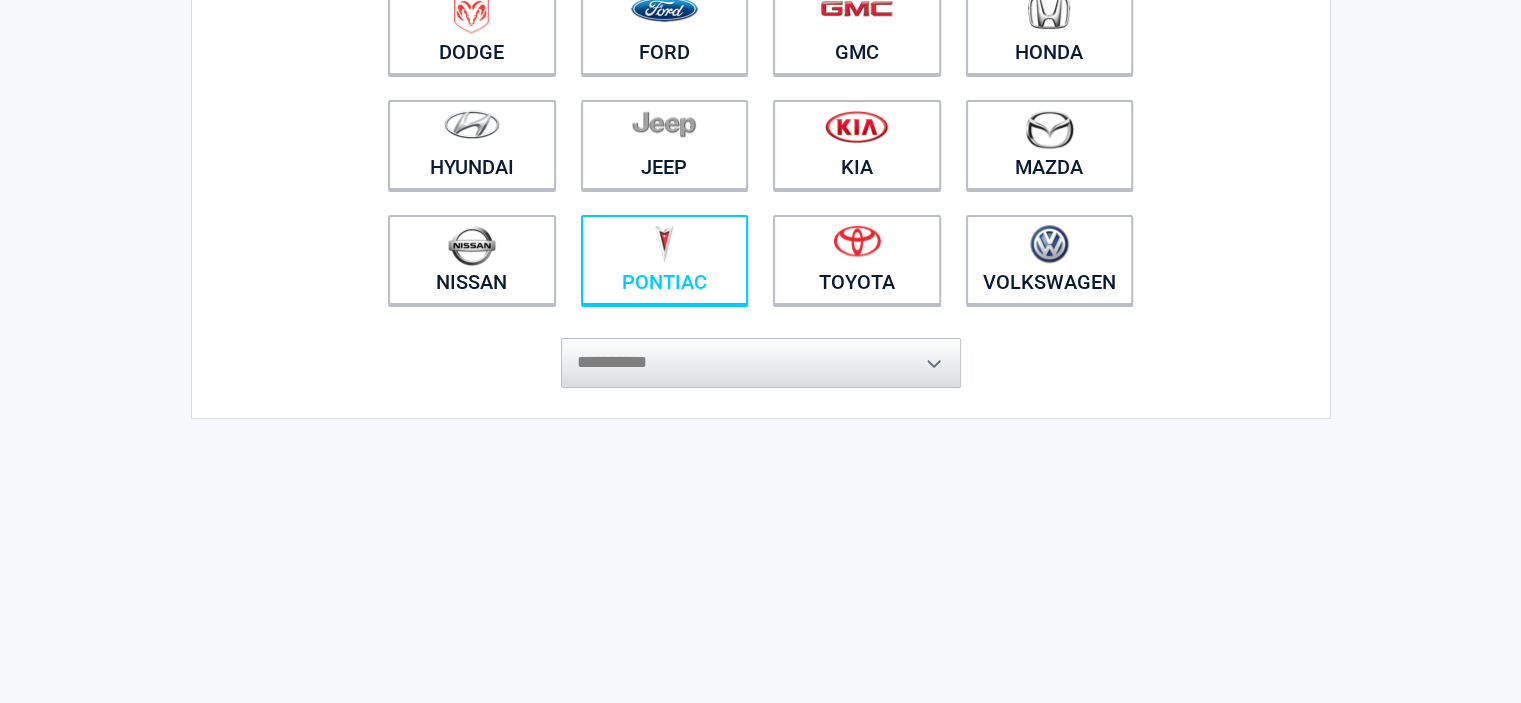 click at bounding box center [664, 244] 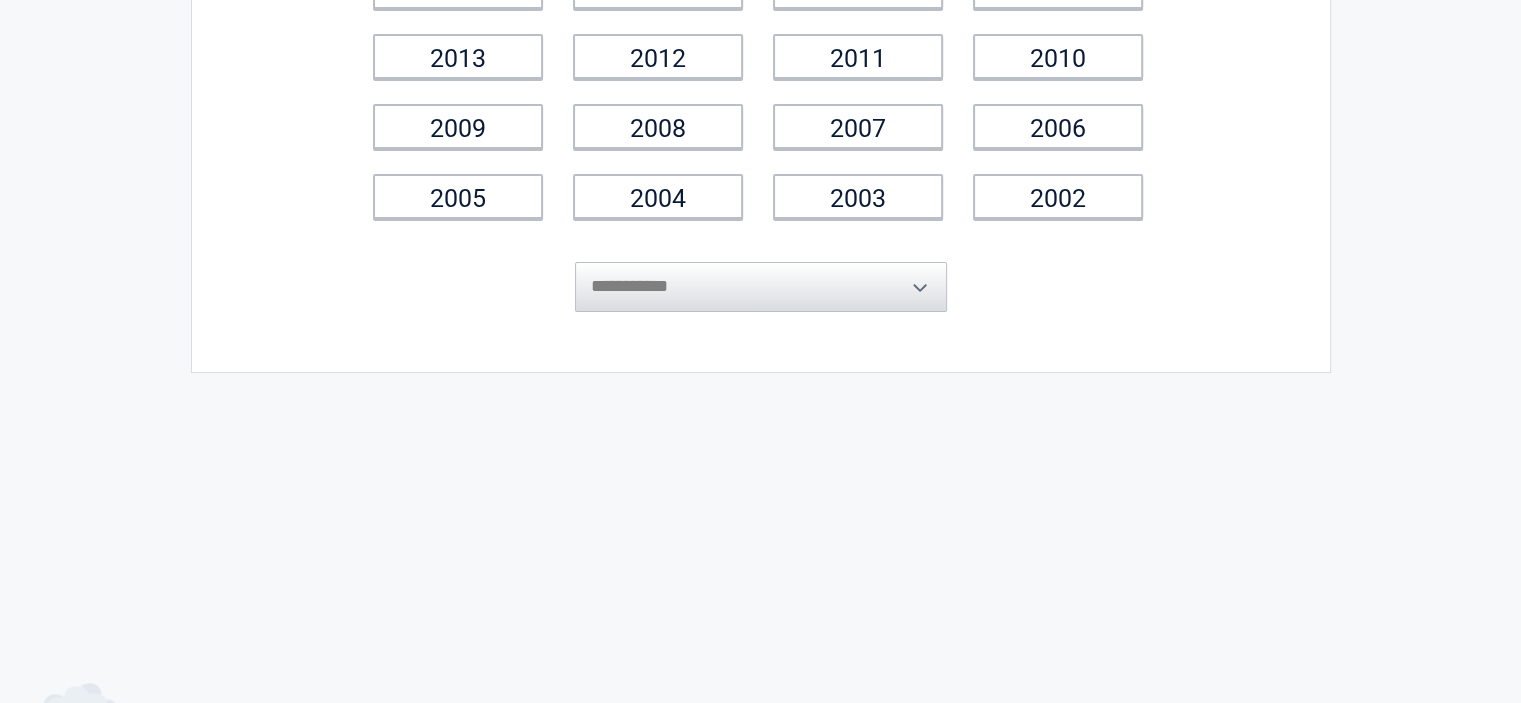 scroll, scrollTop: 0, scrollLeft: 0, axis: both 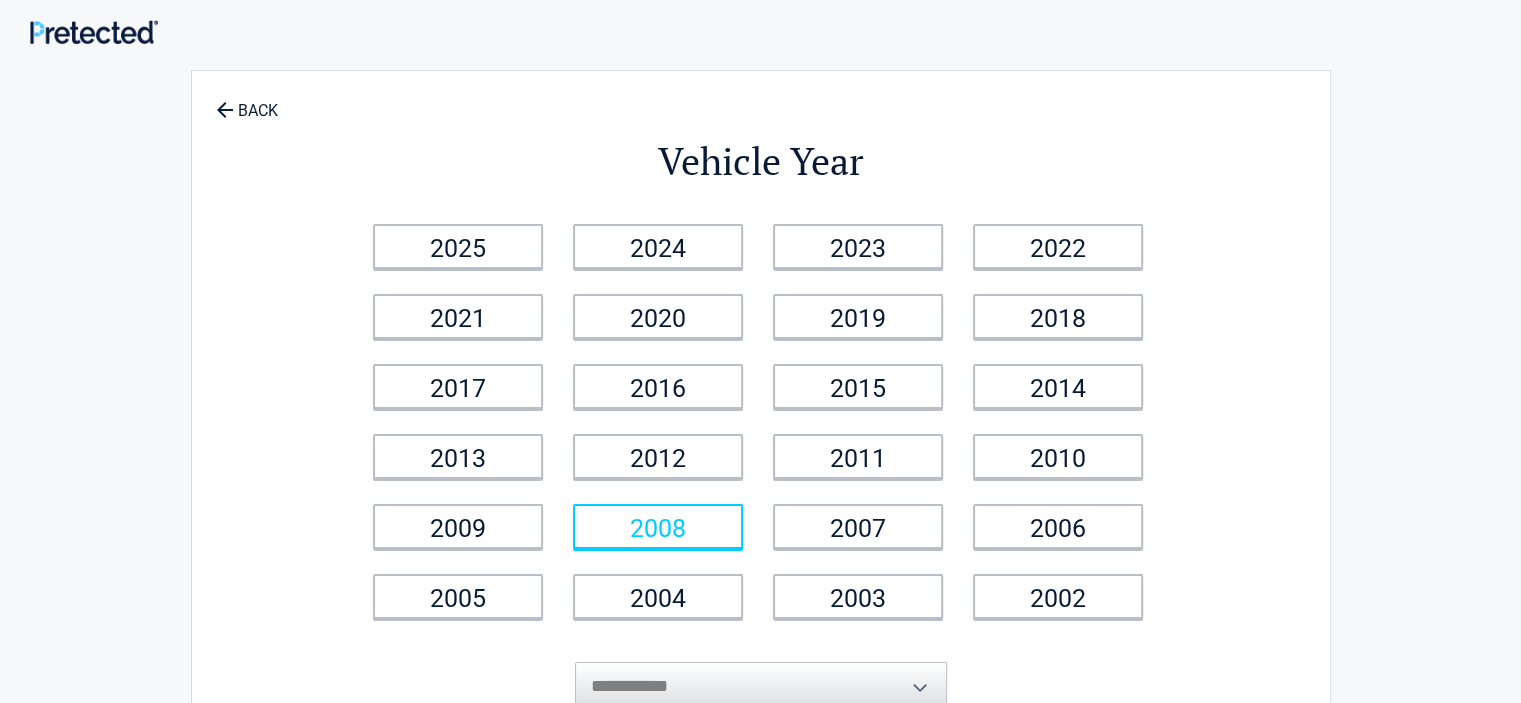 click on "2008" at bounding box center (658, 526) 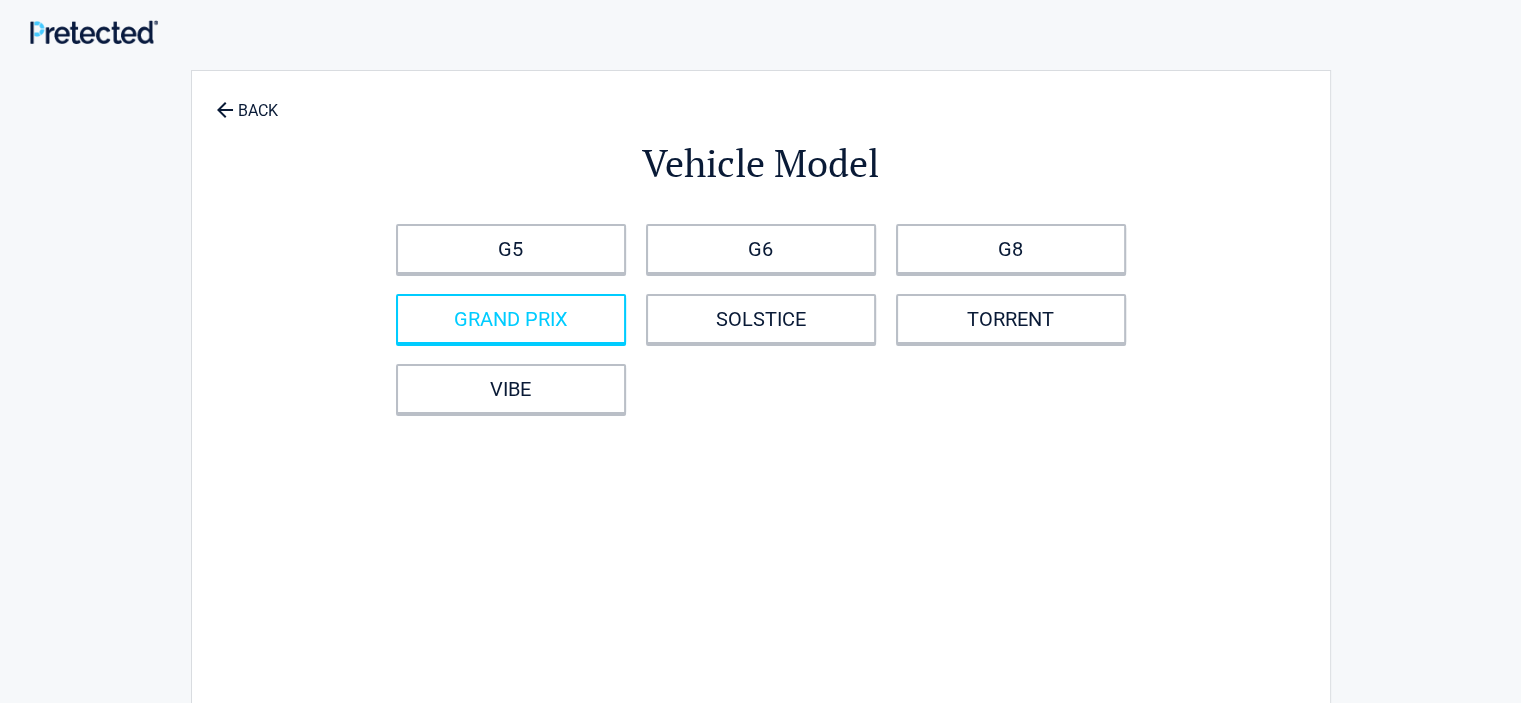 click on "GRAND PRIX" at bounding box center [511, 319] 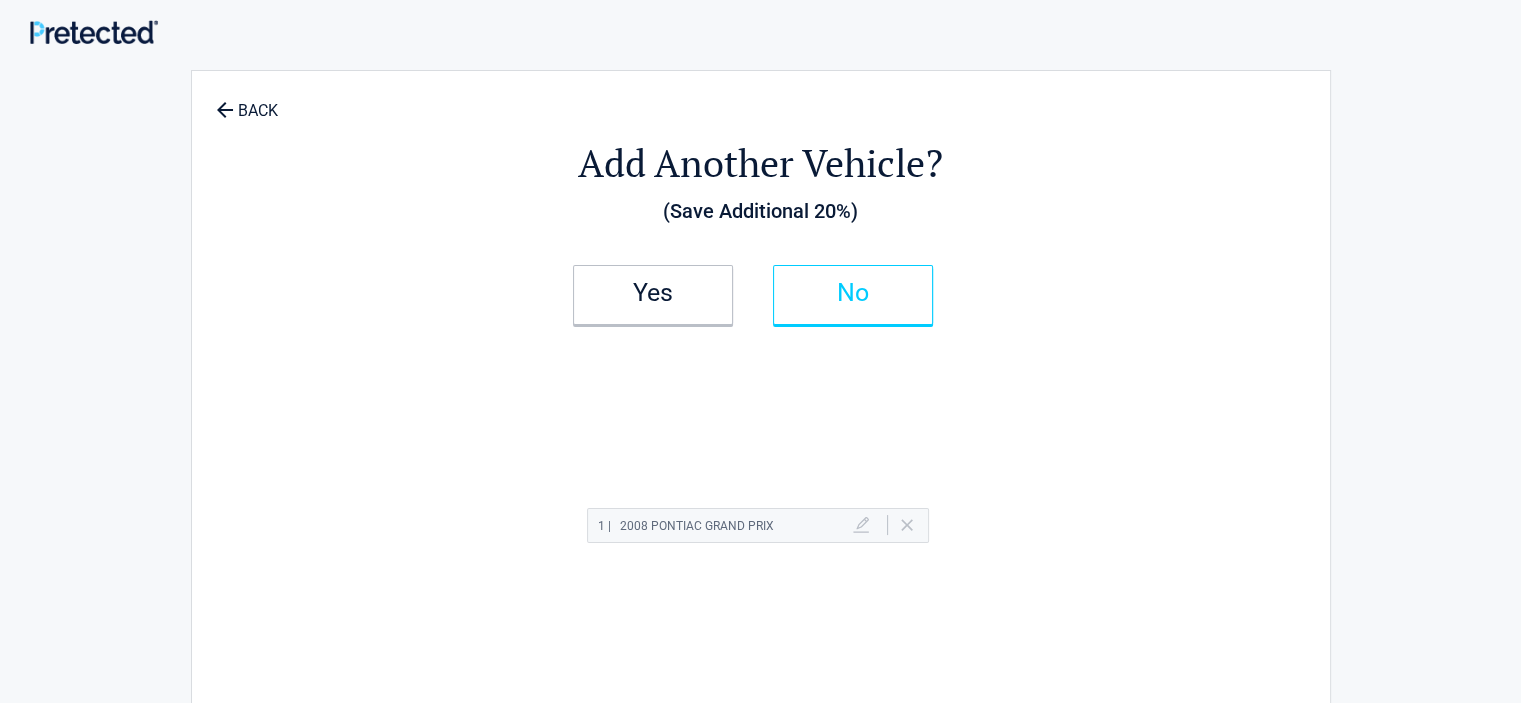 click on "No" at bounding box center [853, 293] 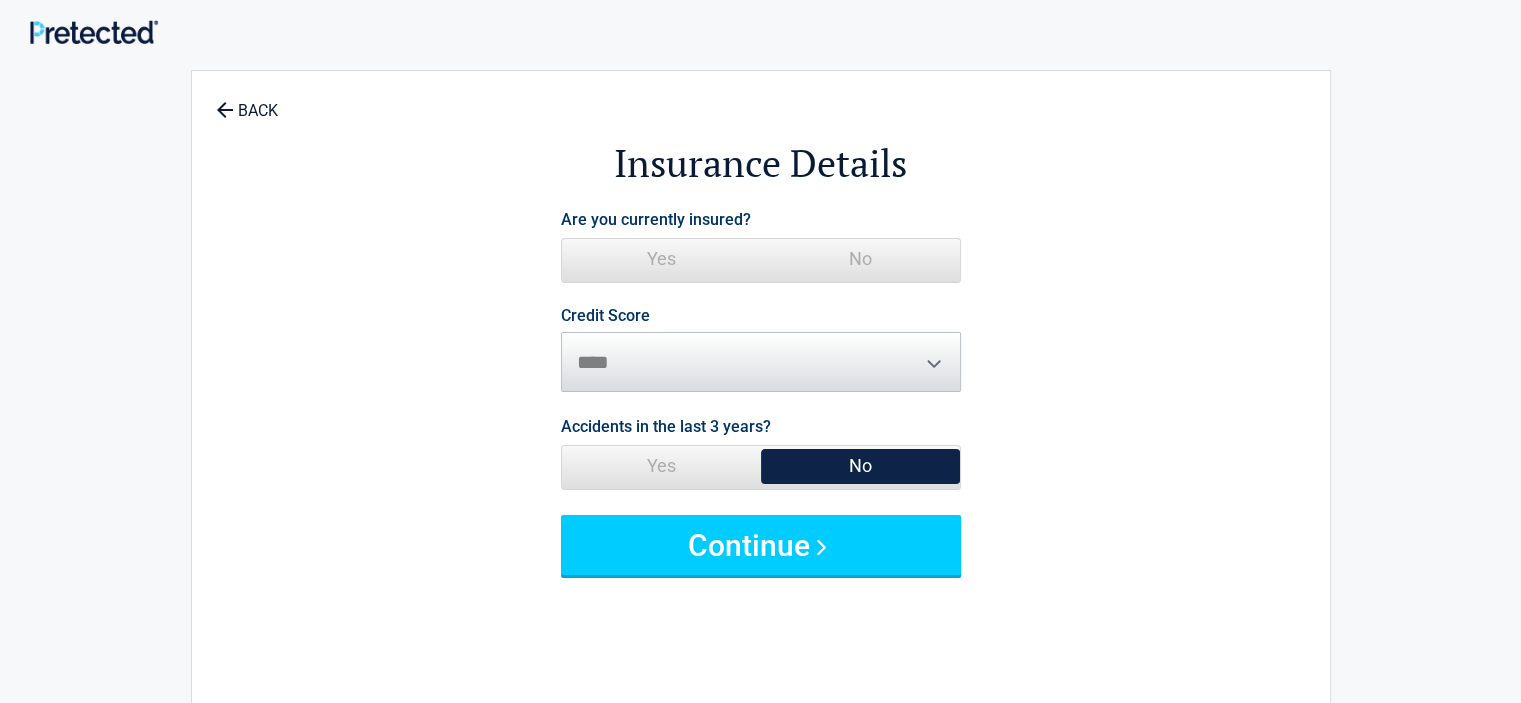 click on "Yes" at bounding box center [661, 259] 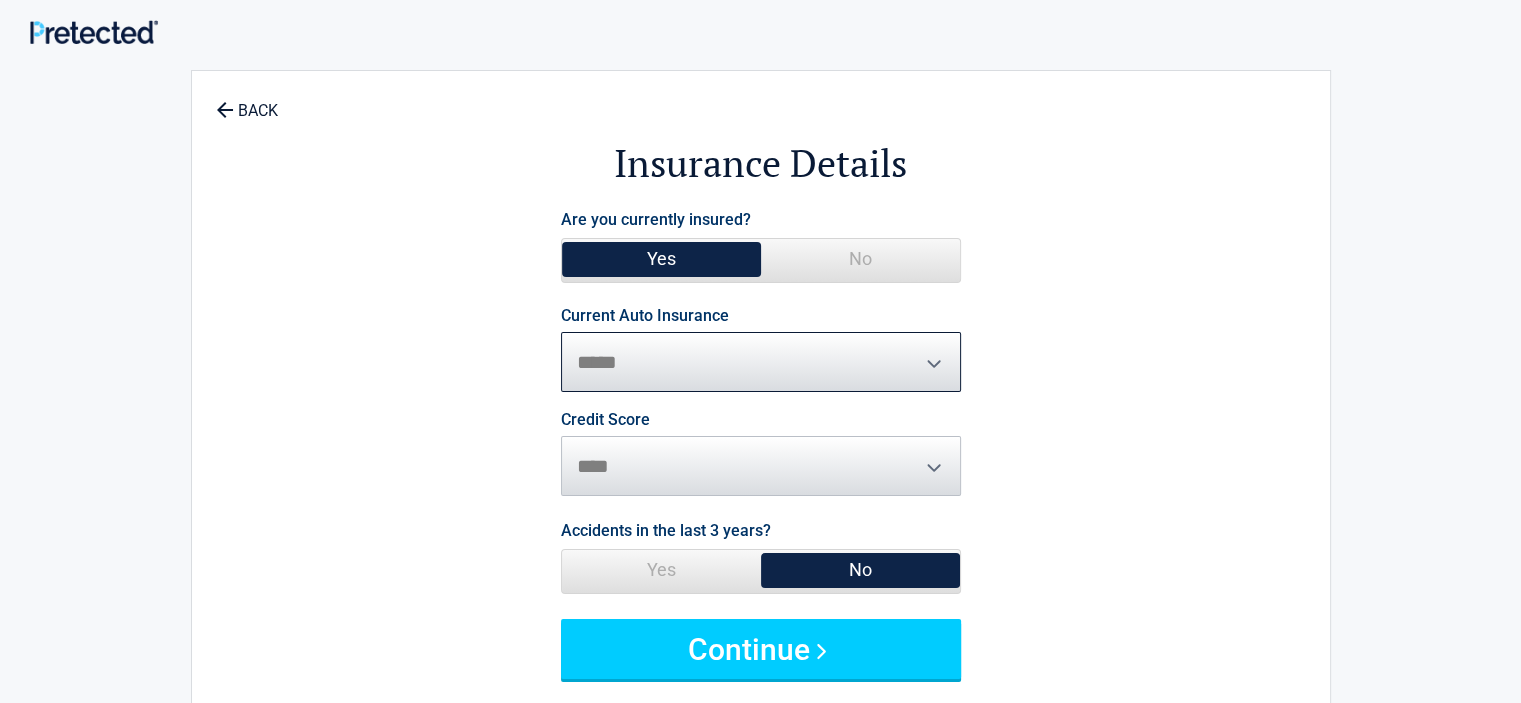 click on "**********" at bounding box center (761, 362) 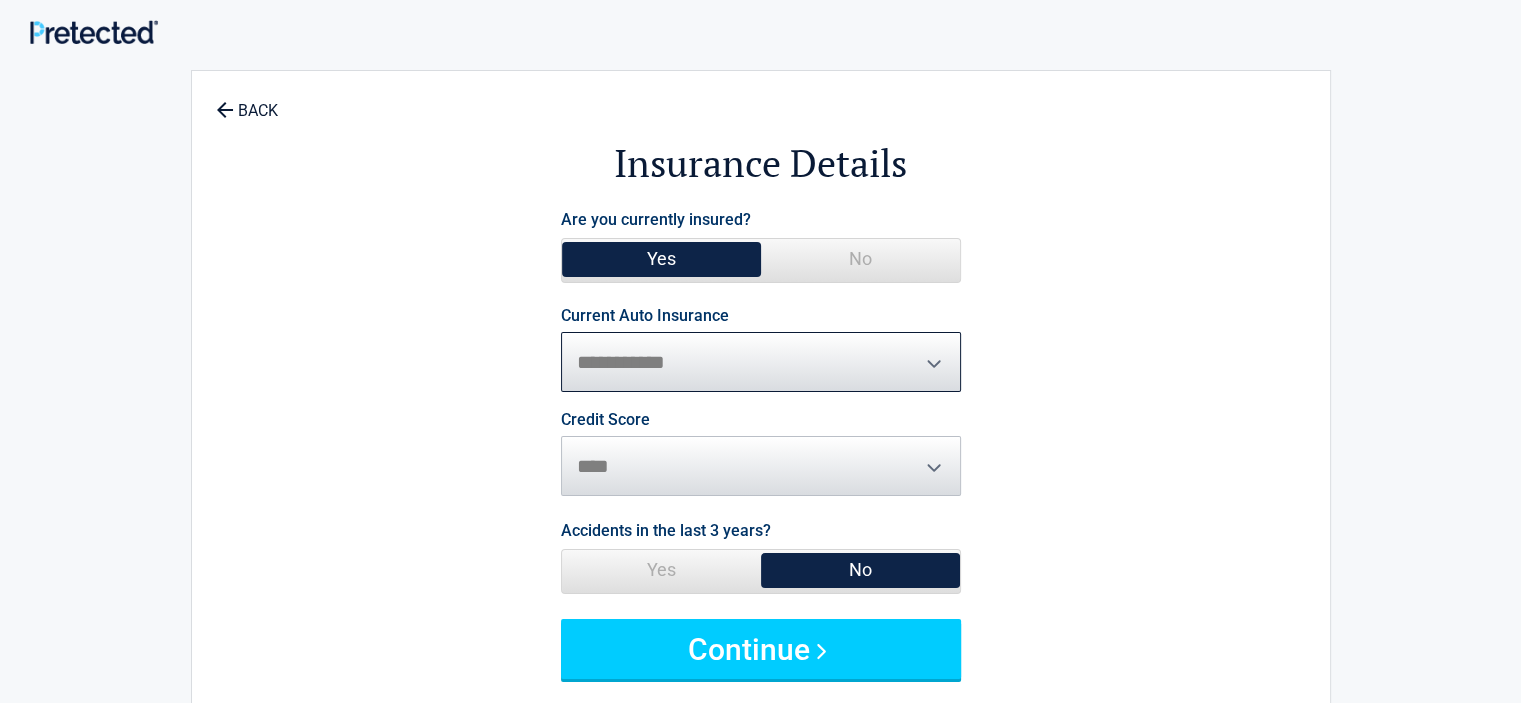click on "**********" at bounding box center (761, 362) 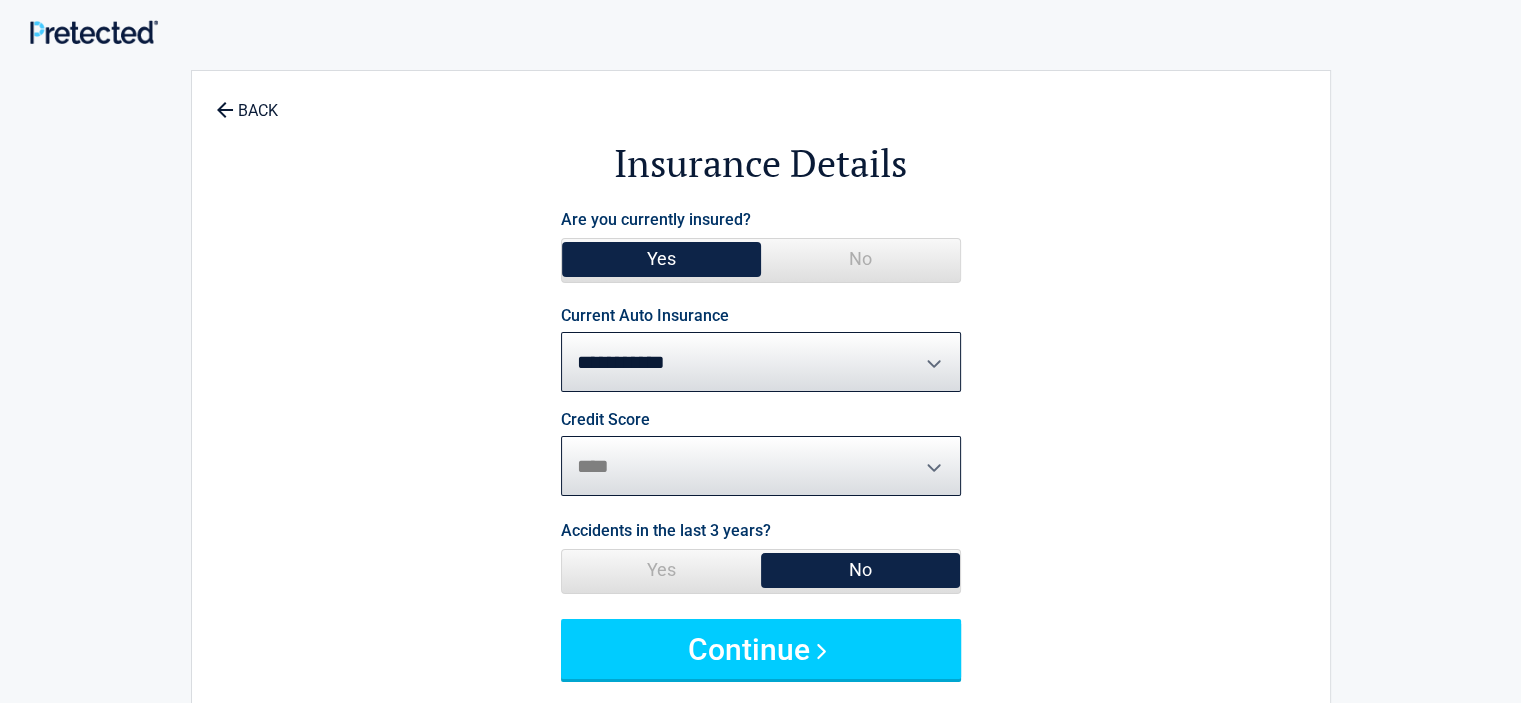click on "*********
****
*******
****" at bounding box center [761, 466] 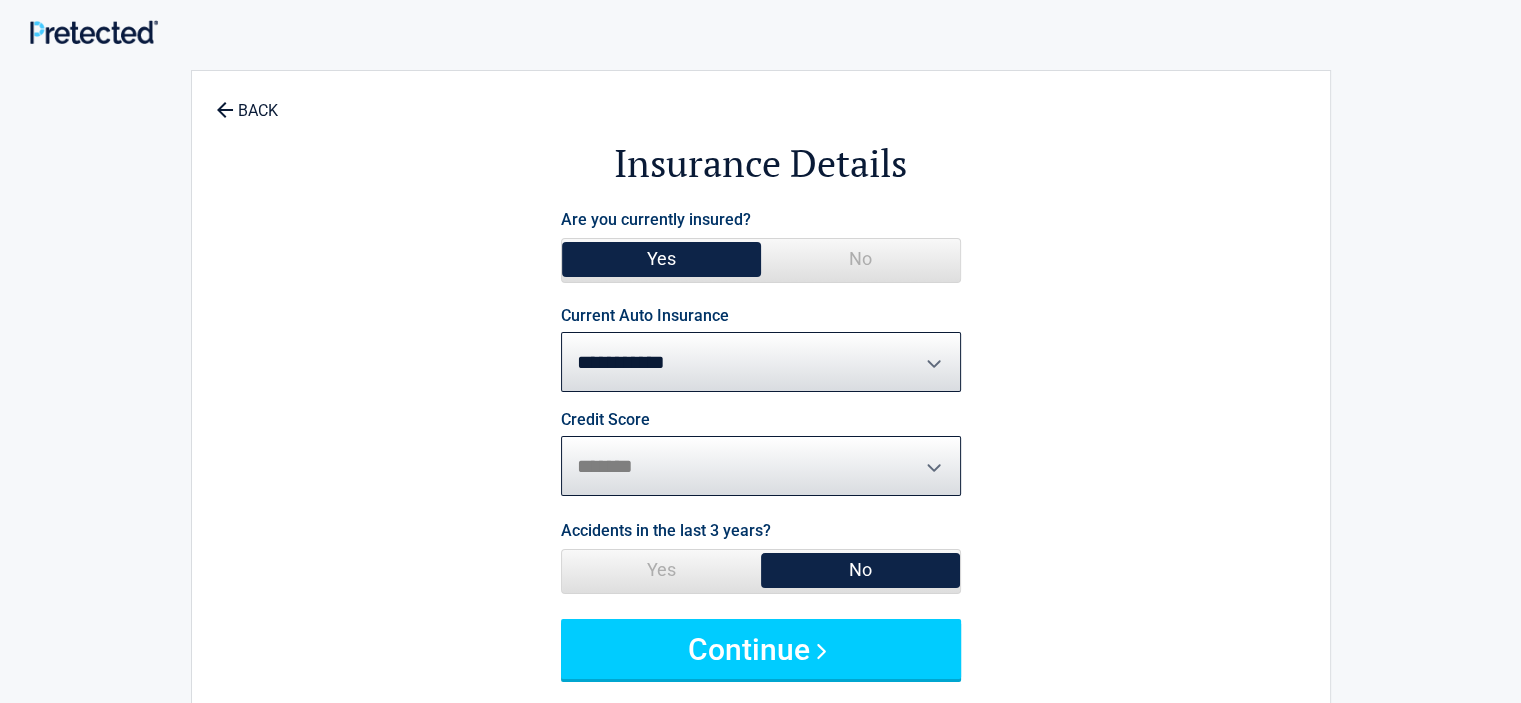 click on "*********
****
*******
****" at bounding box center (761, 466) 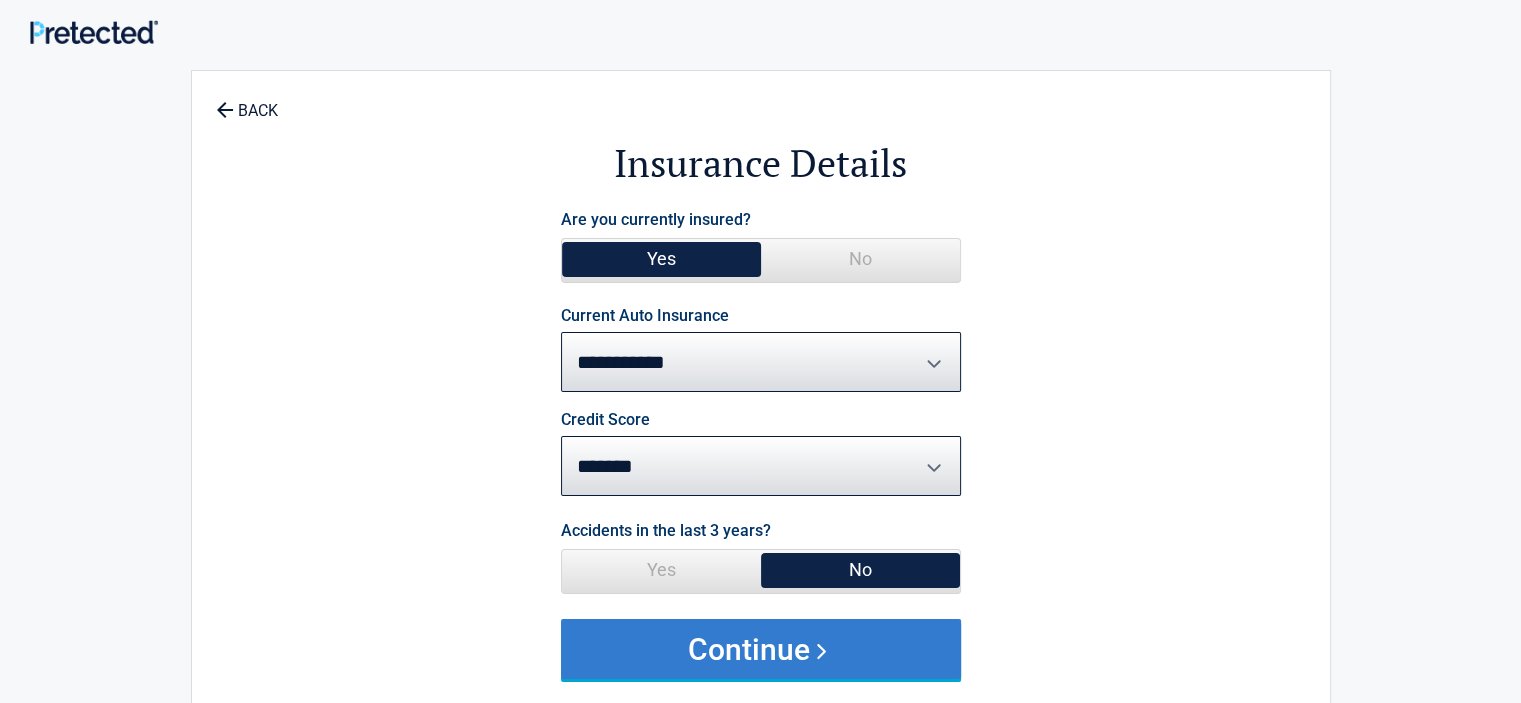 click on "Continue" at bounding box center (761, 649) 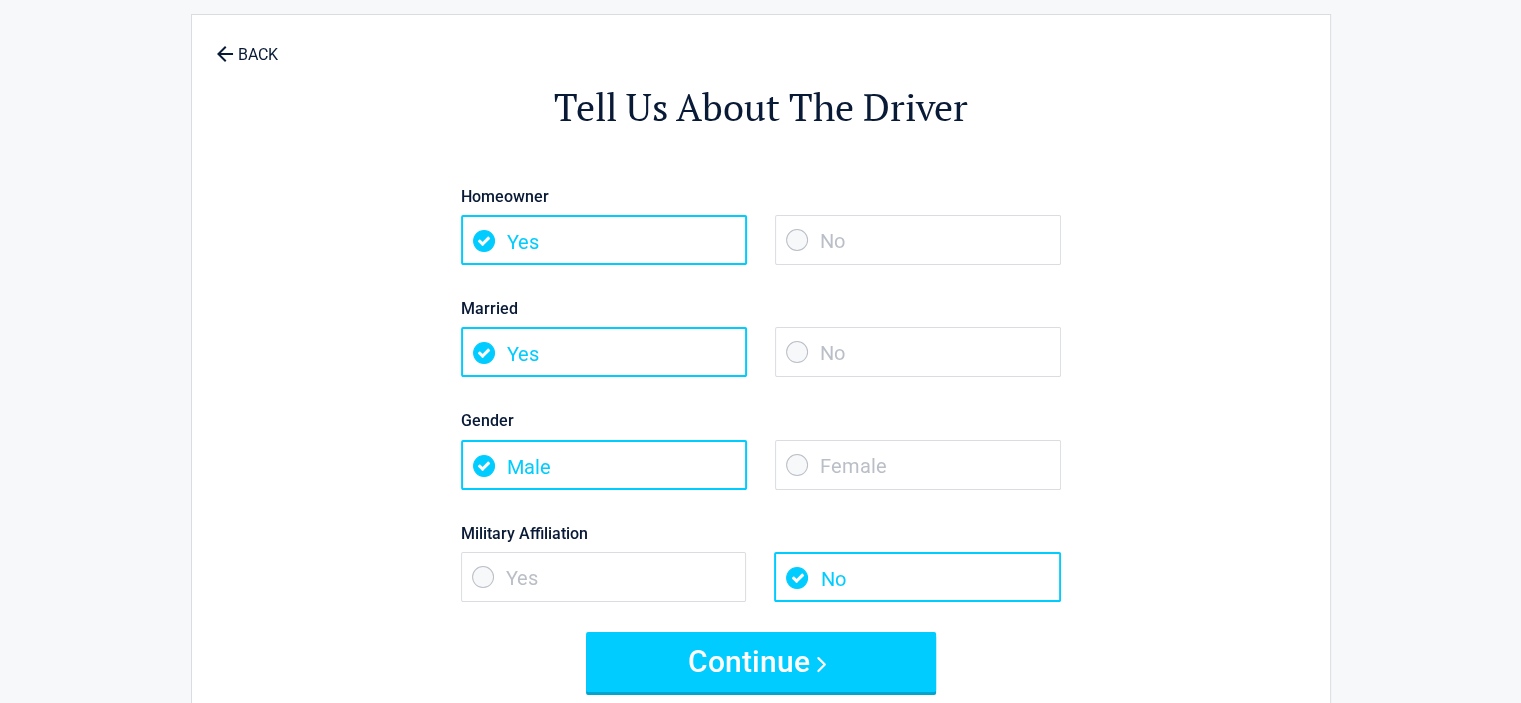scroll, scrollTop: 100, scrollLeft: 0, axis: vertical 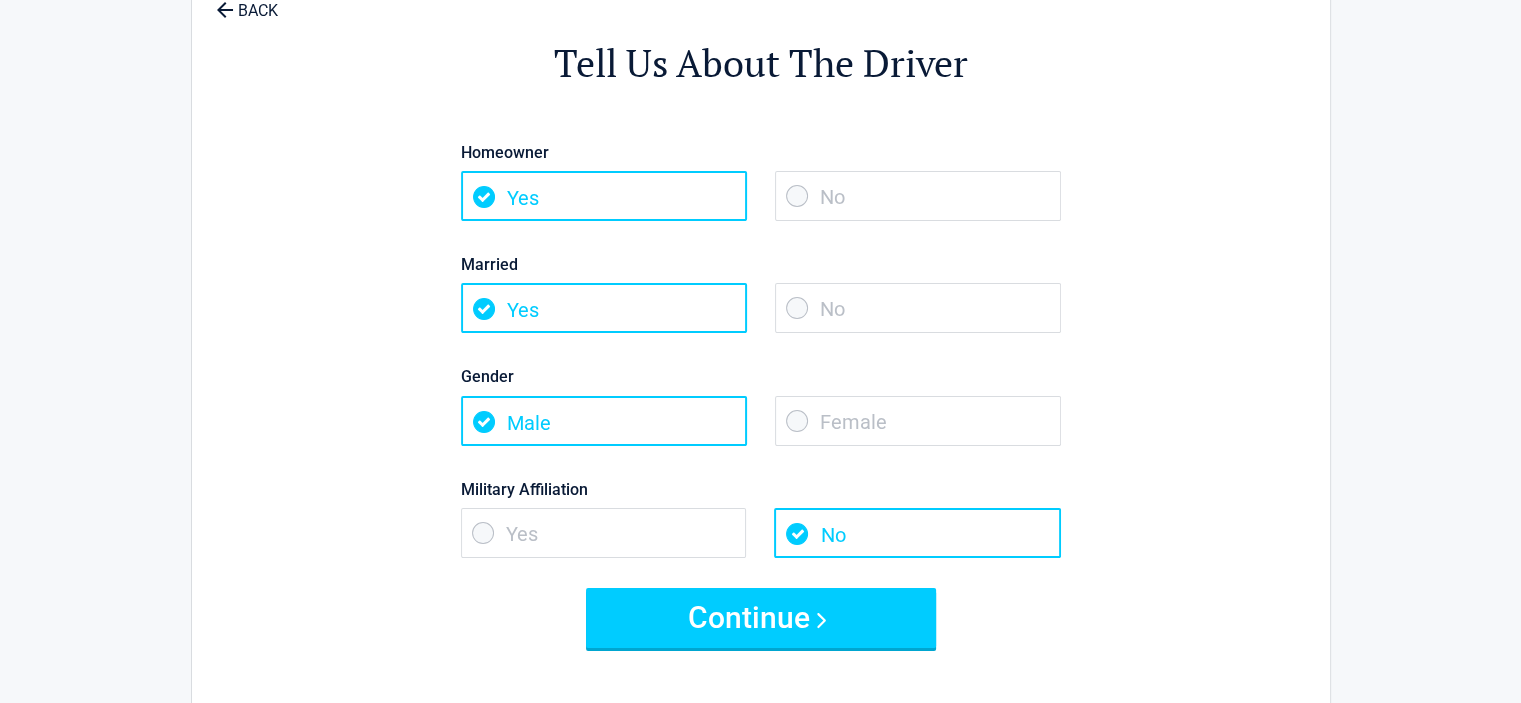 click on "No" at bounding box center [918, 196] 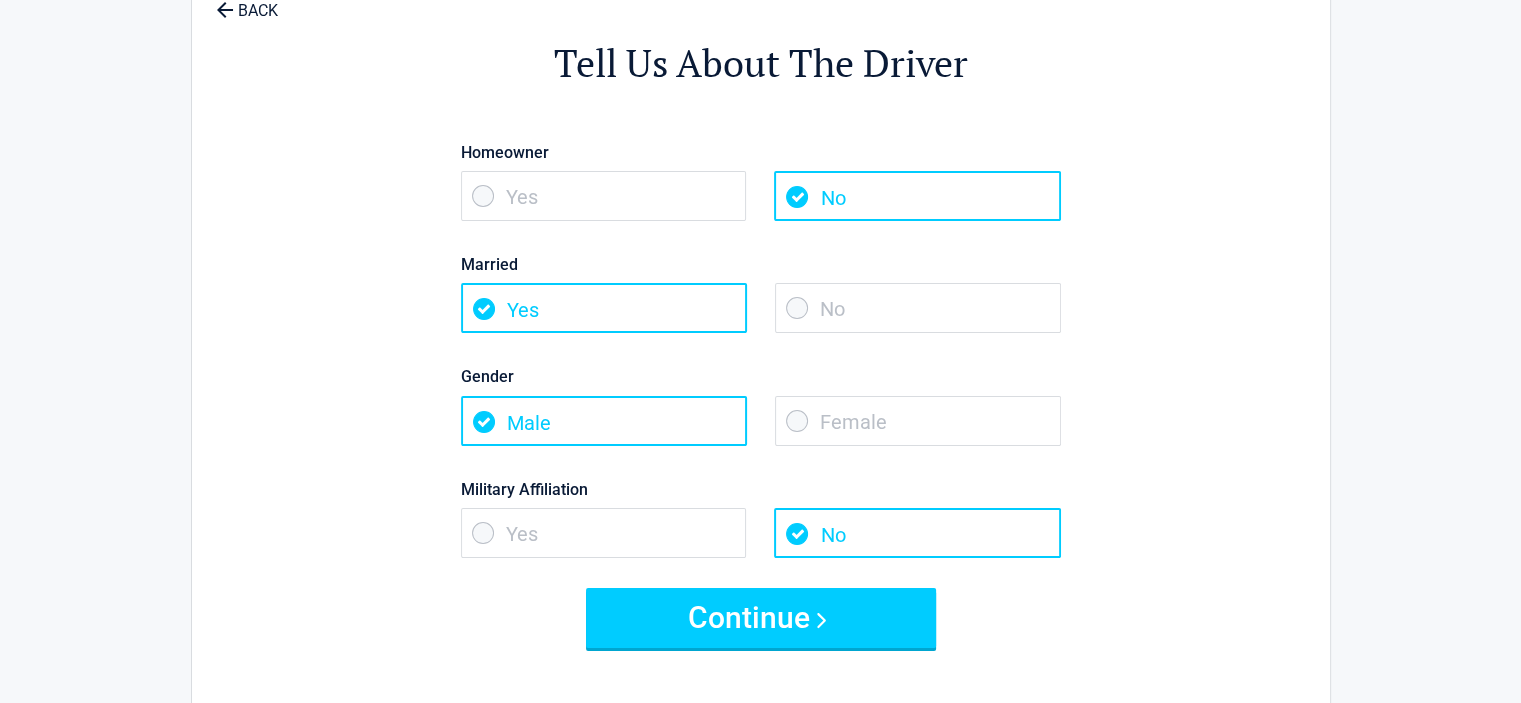 click on "No" at bounding box center [918, 308] 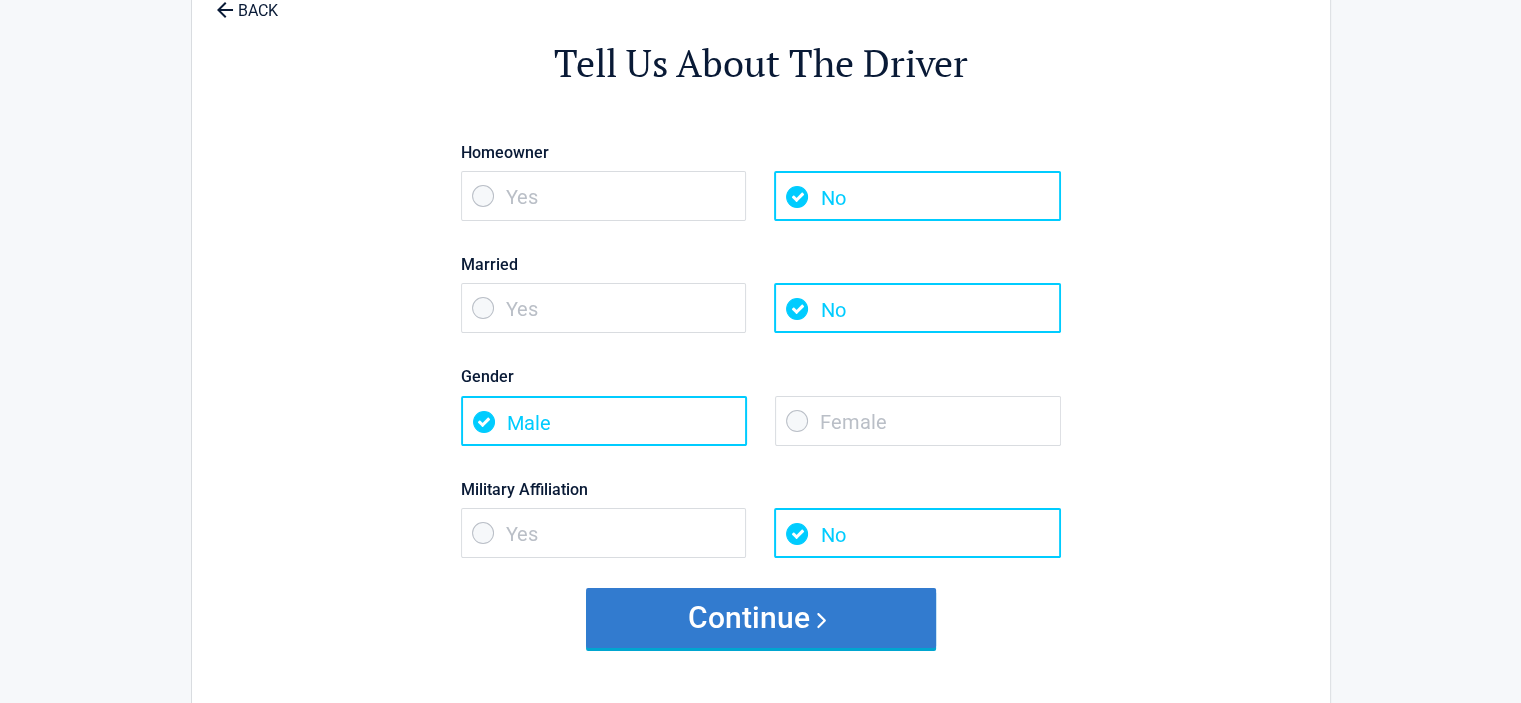 click on "Continue" at bounding box center (761, 618) 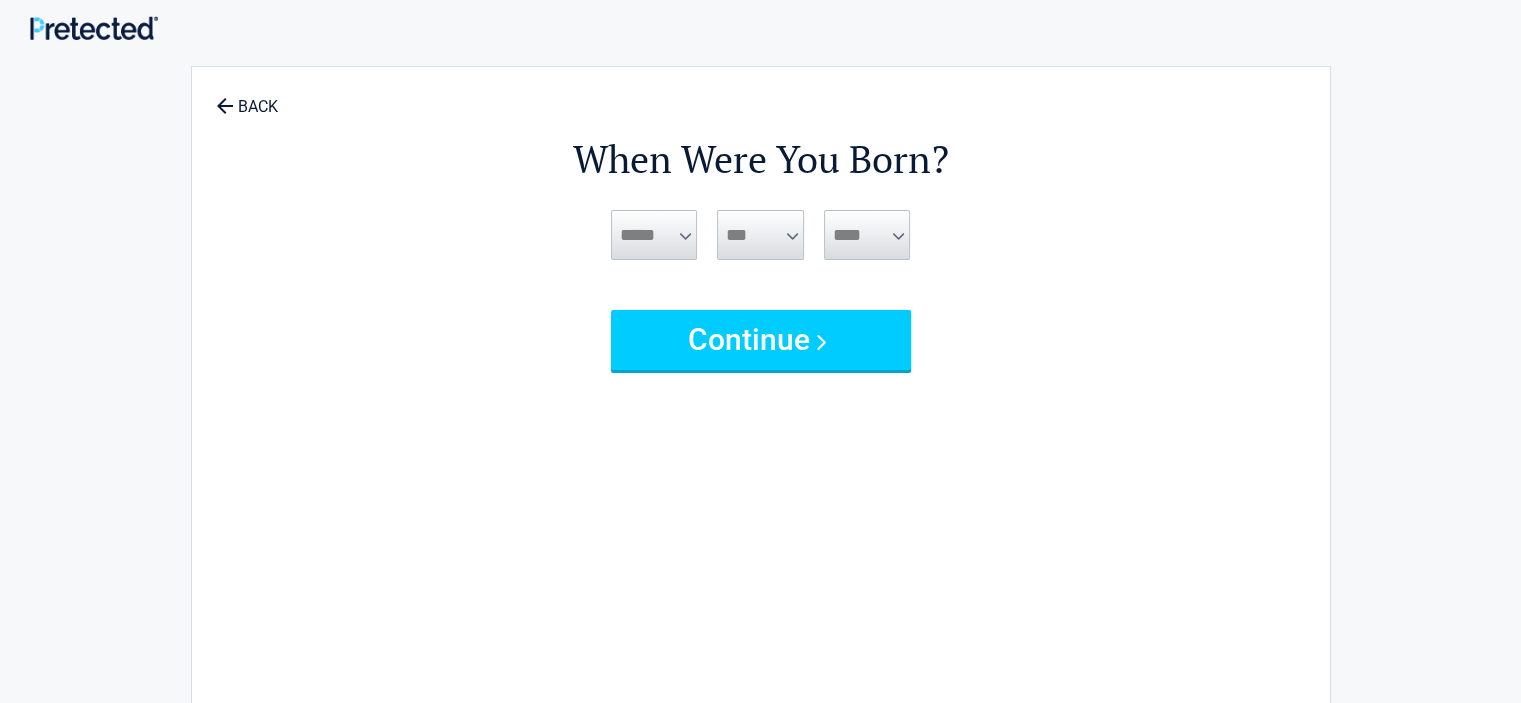 scroll, scrollTop: 0, scrollLeft: 0, axis: both 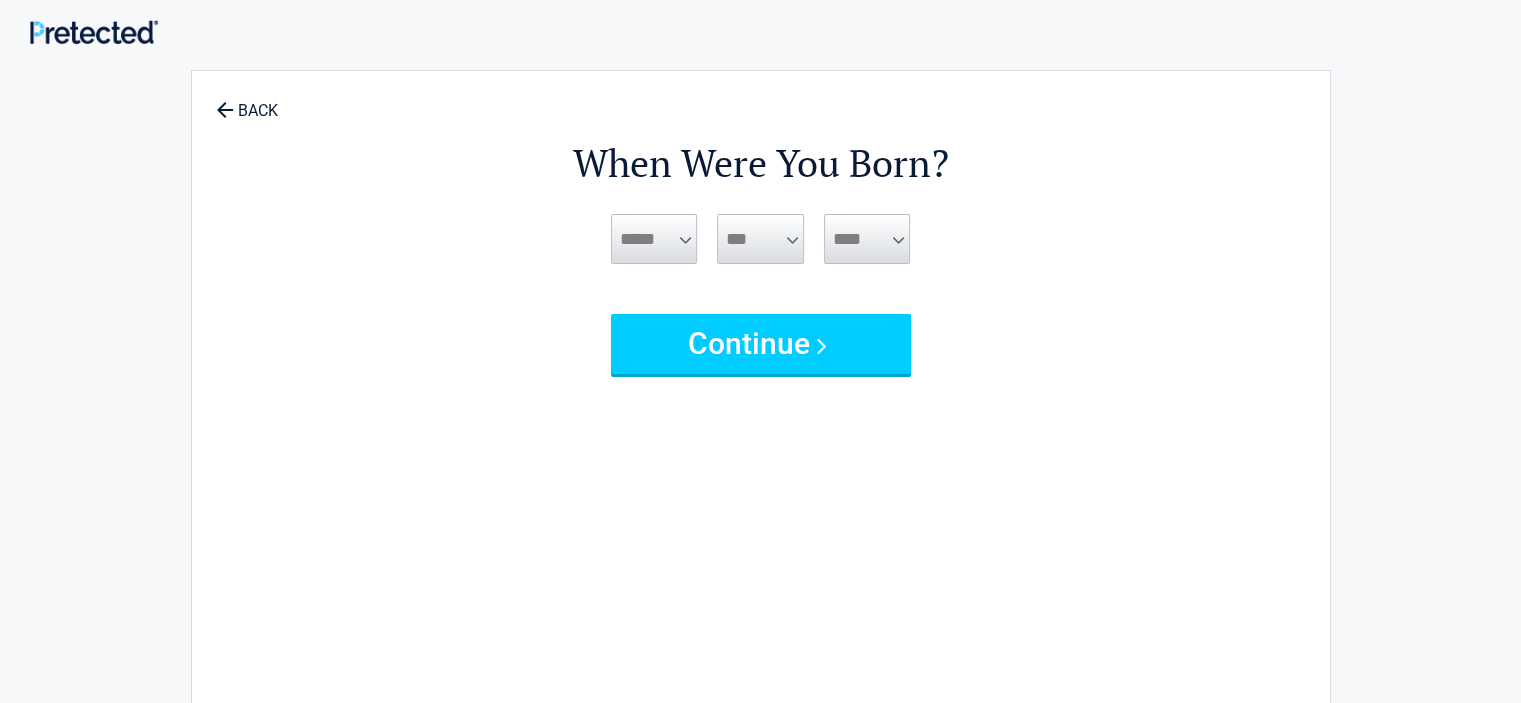 click on "*****
***
***
***
***
***
***
***
***
***
***
***
***" at bounding box center [654, 239] 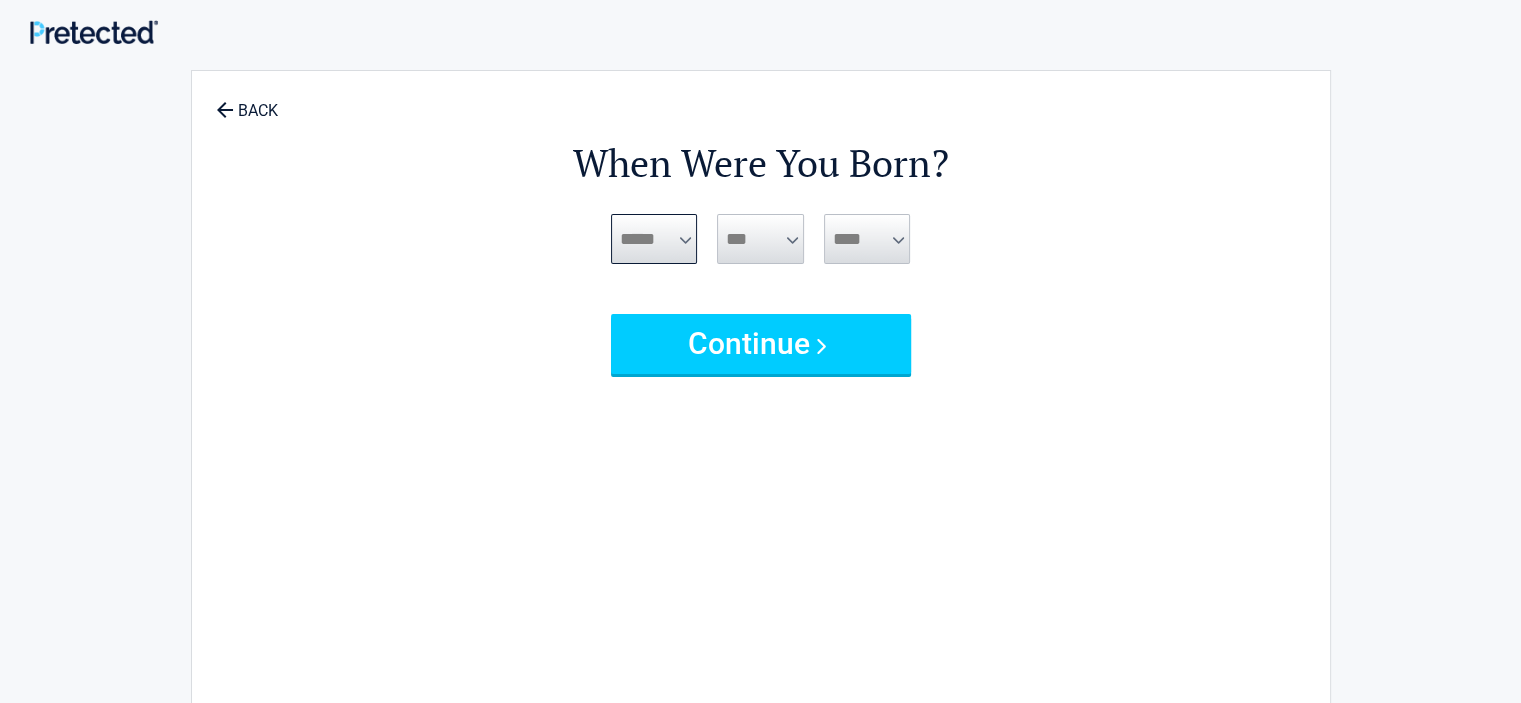 click on "*****
***
***
***
***
***
***
***
***
***
***
***
***" at bounding box center (654, 239) 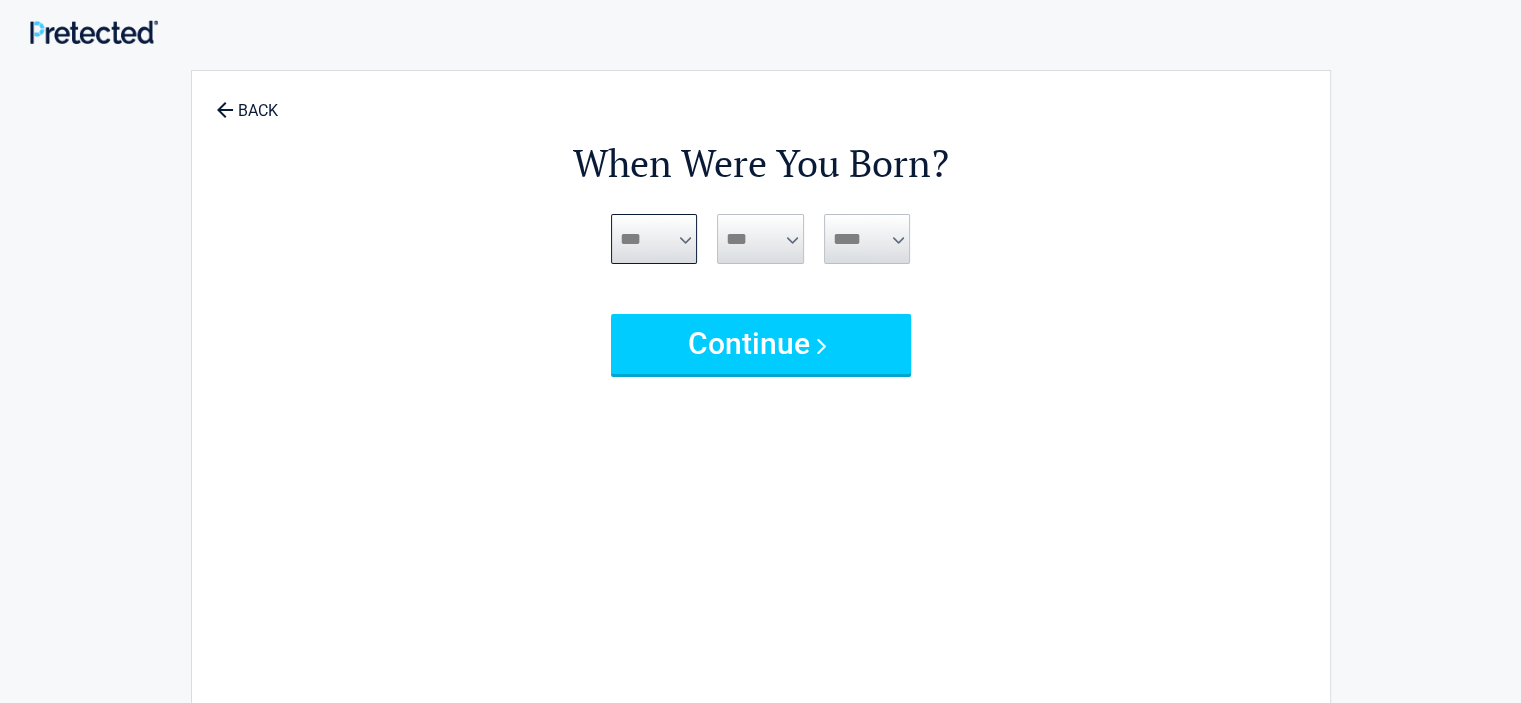 click on "*****
***
***
***
***
***
***
***
***
***
***
***
***" at bounding box center [654, 239] 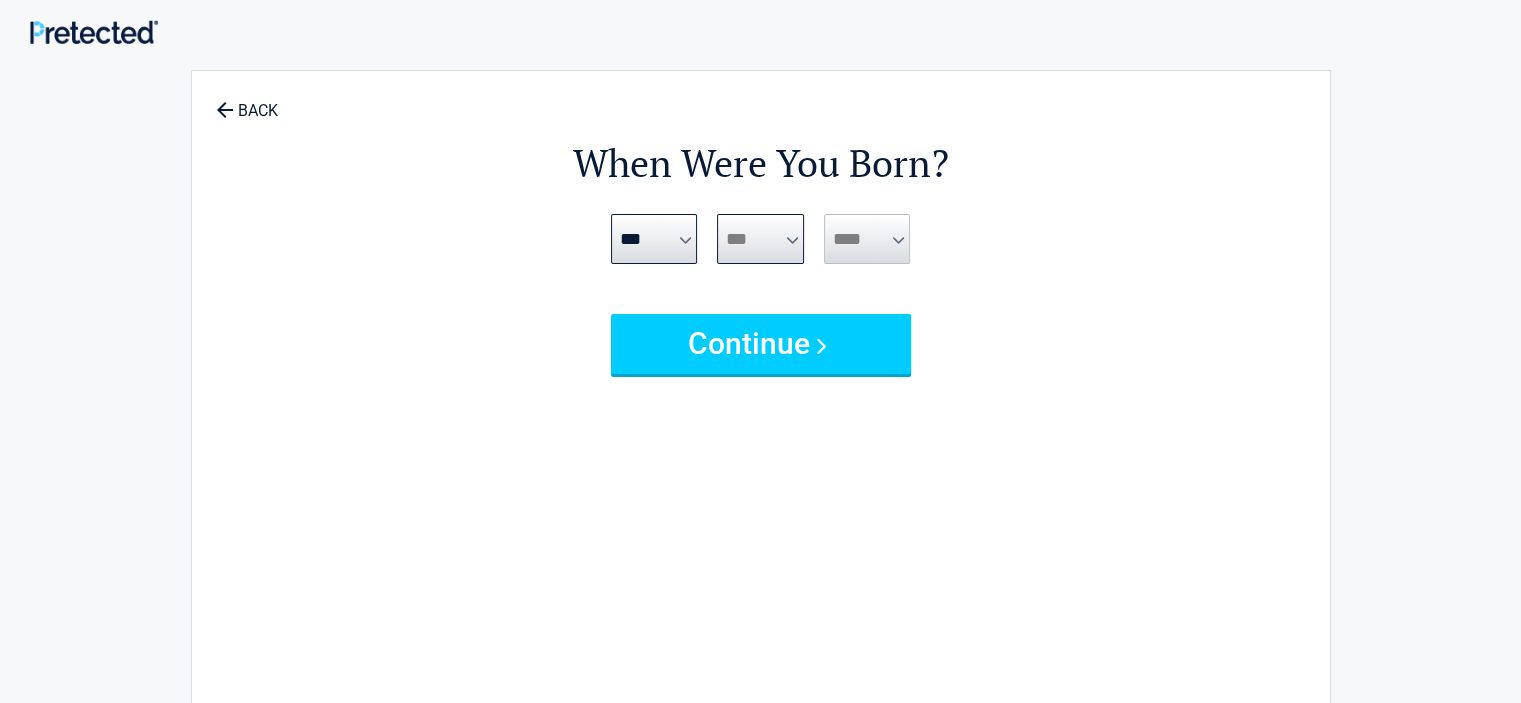 click on "*** * * * * * * * * * ** ** ** ** ** ** ** ** ** ** ** ** ** ** ** ** ** ** ** **" at bounding box center [760, 239] 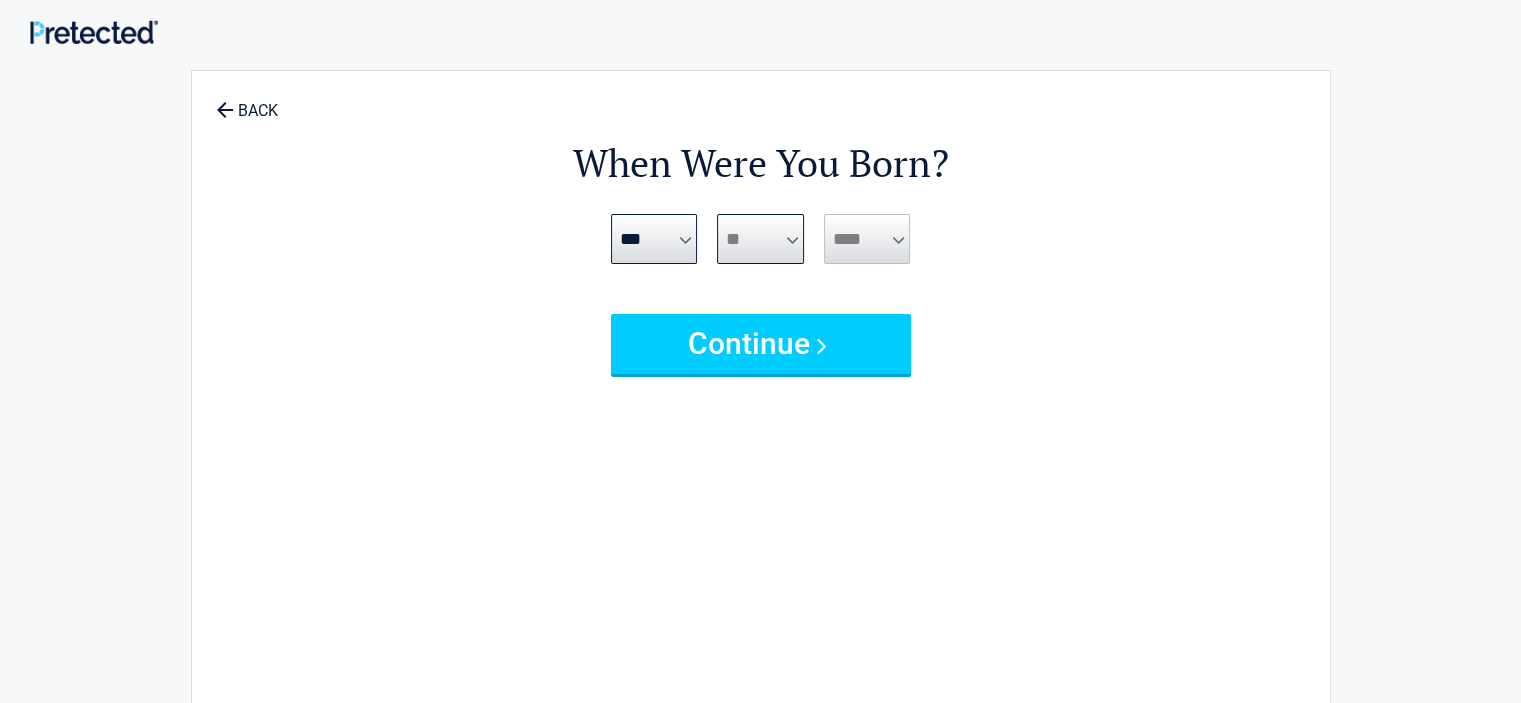 click on "*** * * * * * * * * * ** ** ** ** ** ** ** ** ** ** ** ** ** ** ** ** ** ** ** **" at bounding box center [760, 239] 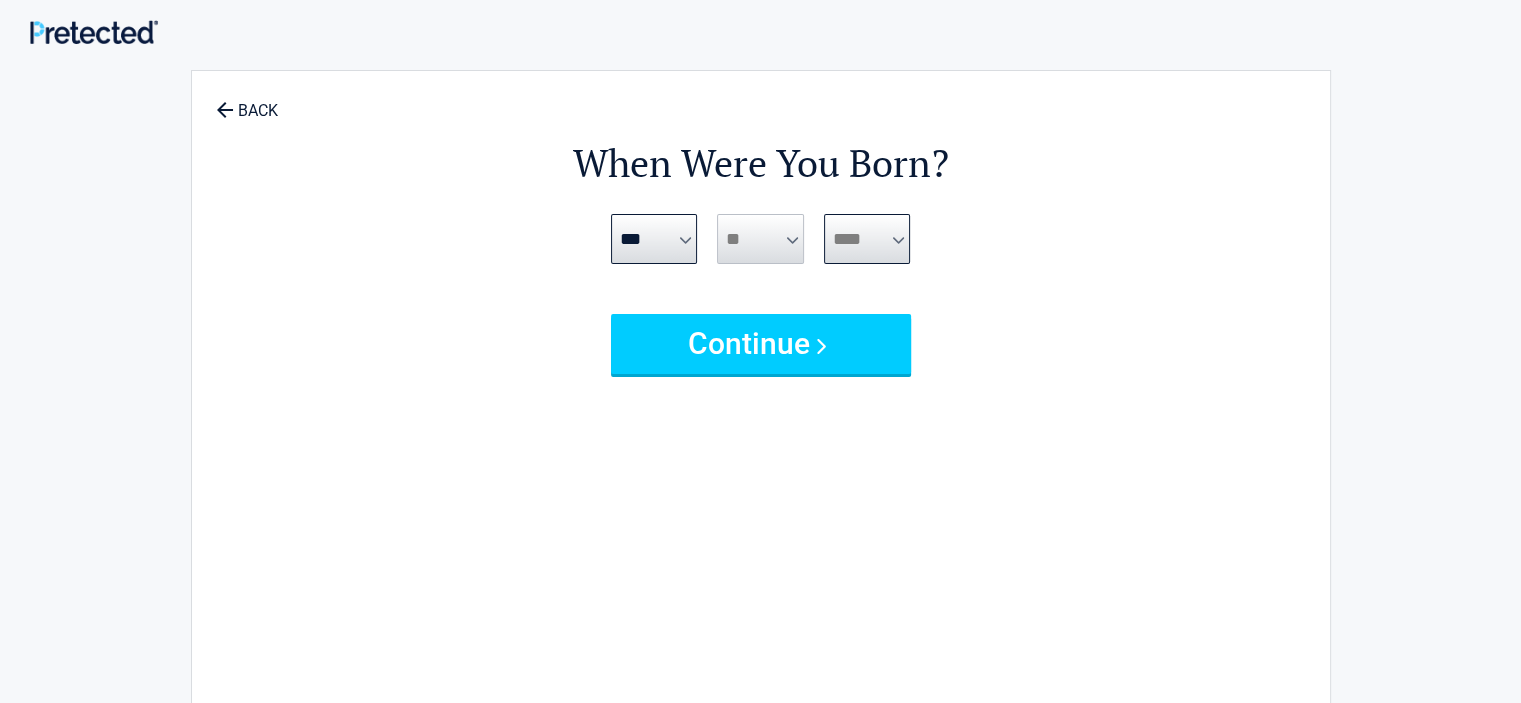 click on "****
****
****
****
****
****
****
****
****
****
****
****
****
****
****
****
****
****
****
****
****
****
****
****
****
****
****
****
****
****
****
****
****
****
****
****
****
****
****
****
****
****
****
****
****
****
****
****
****
****
****
****
****
****
****
****
****
****
****
****
****
****
****
****" at bounding box center [867, 239] 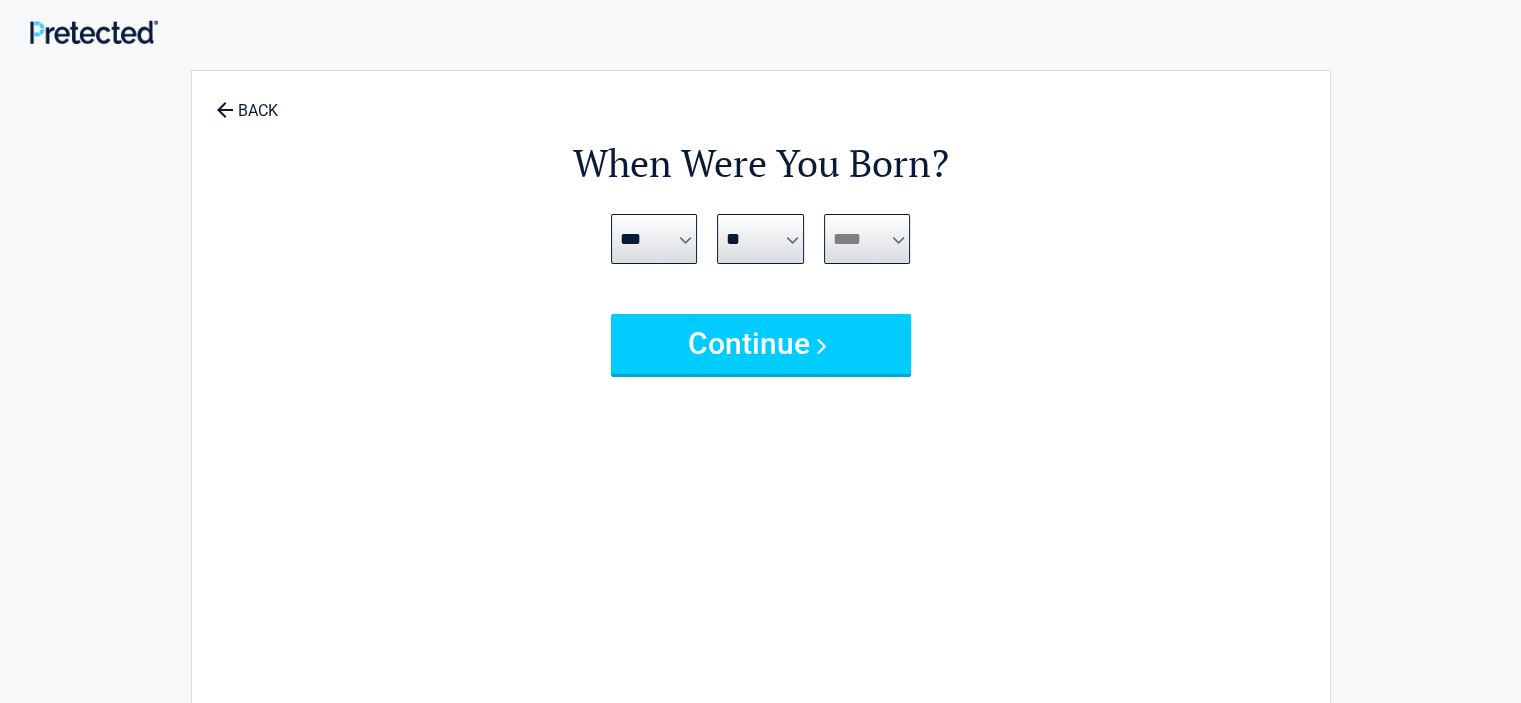 select on "****" 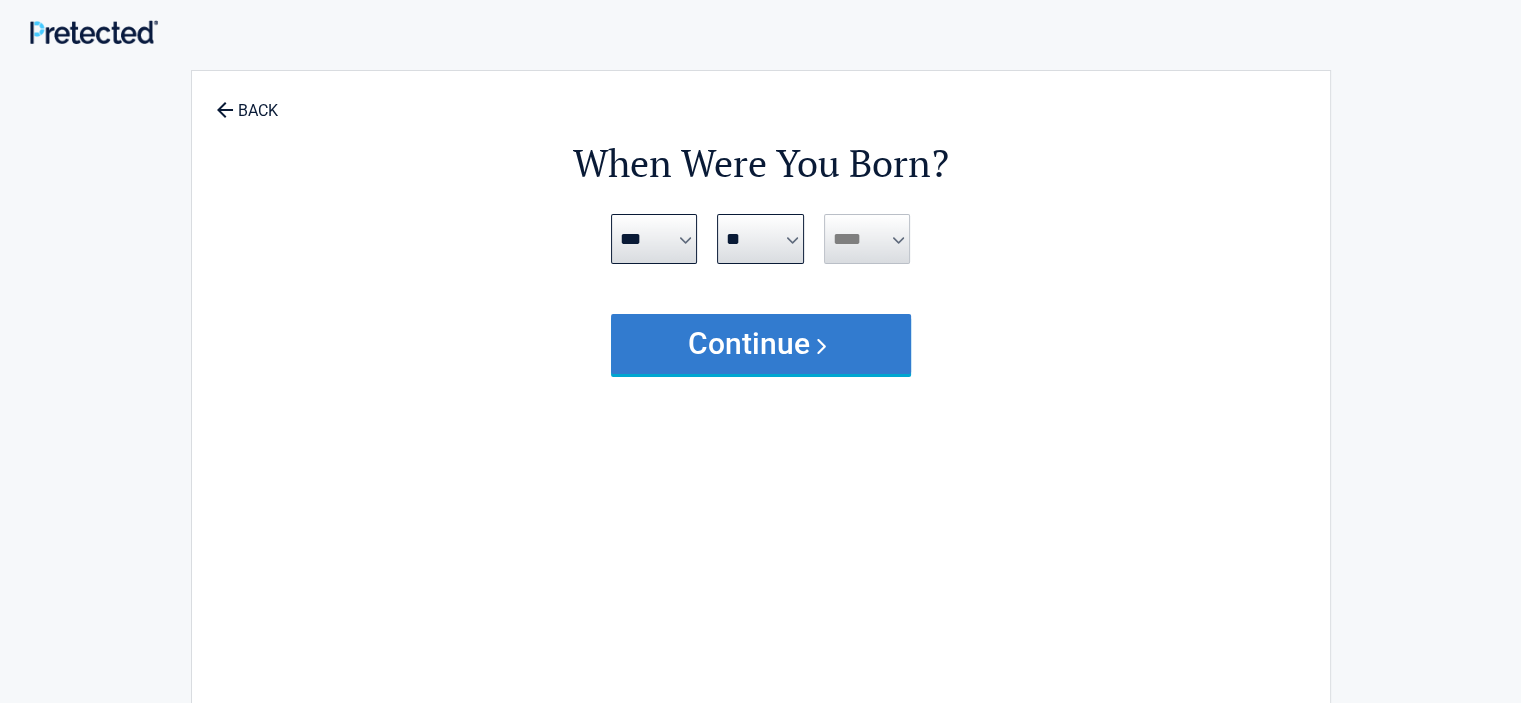 click on "Continue" at bounding box center [761, 344] 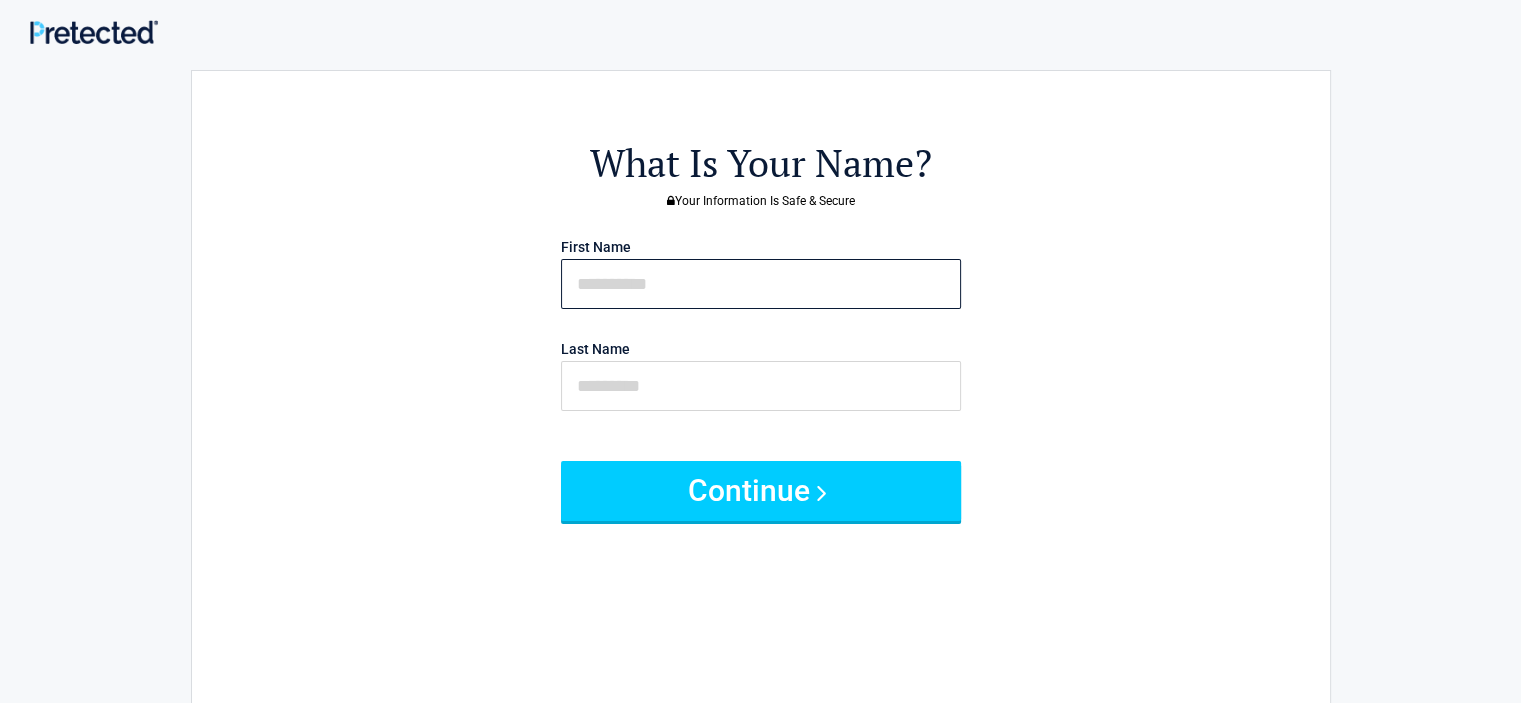 click at bounding box center [761, 284] 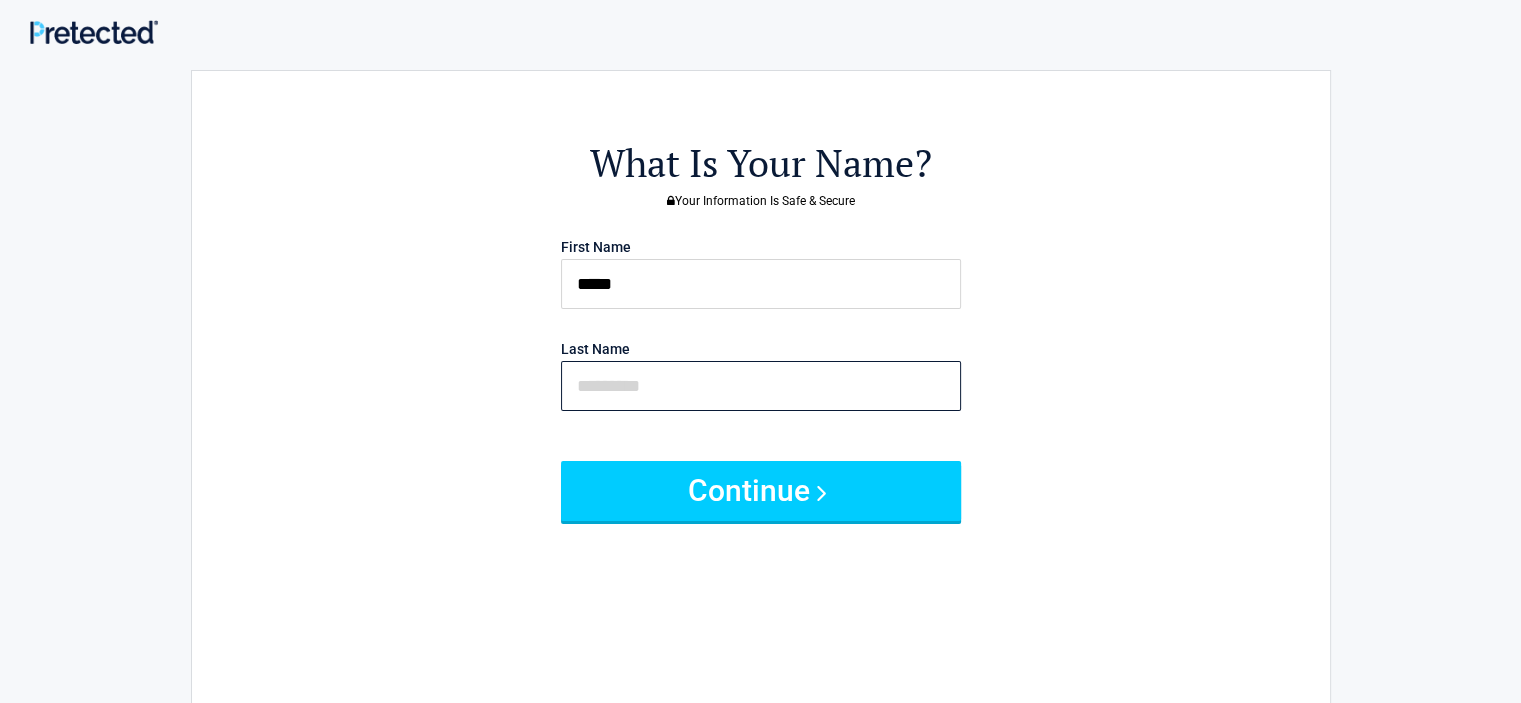 type on "*****" 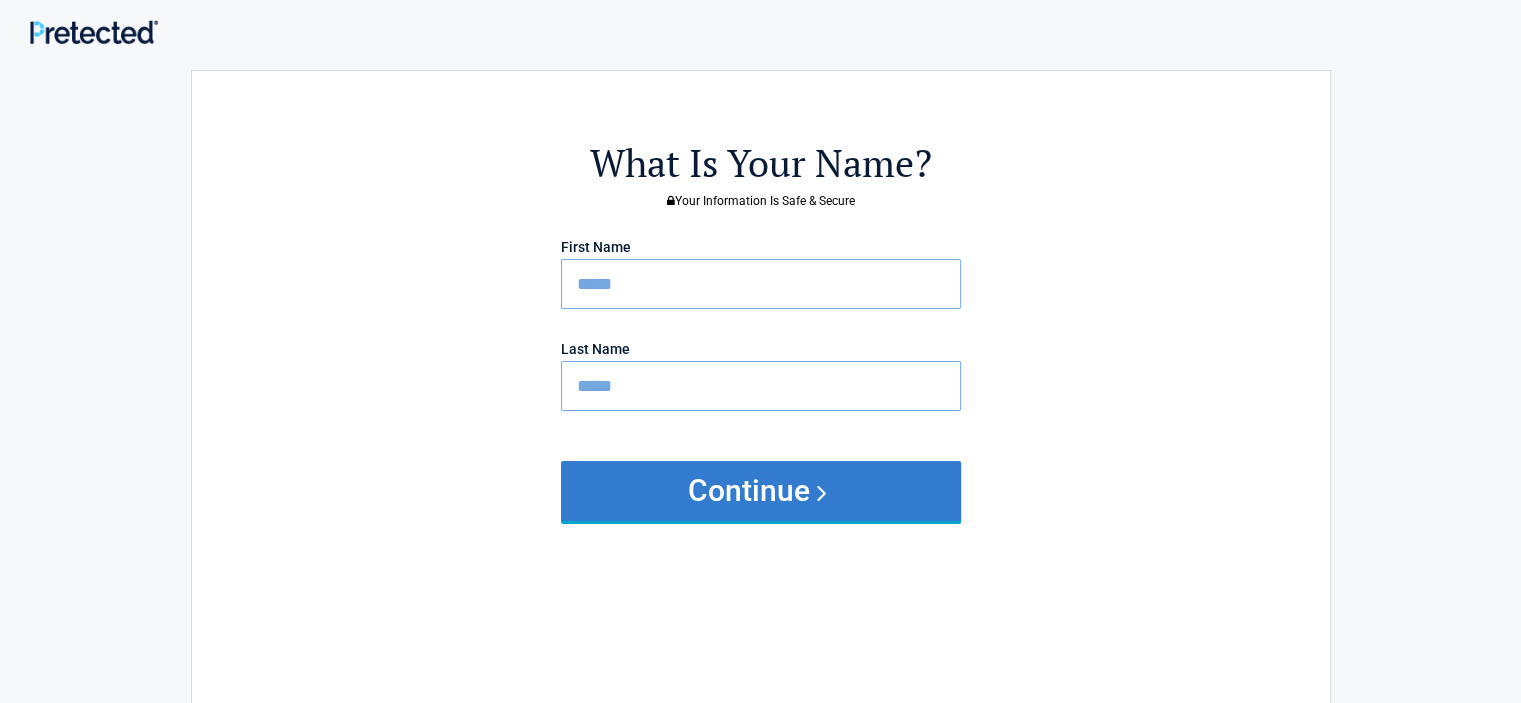 click on "Continue" at bounding box center [761, 491] 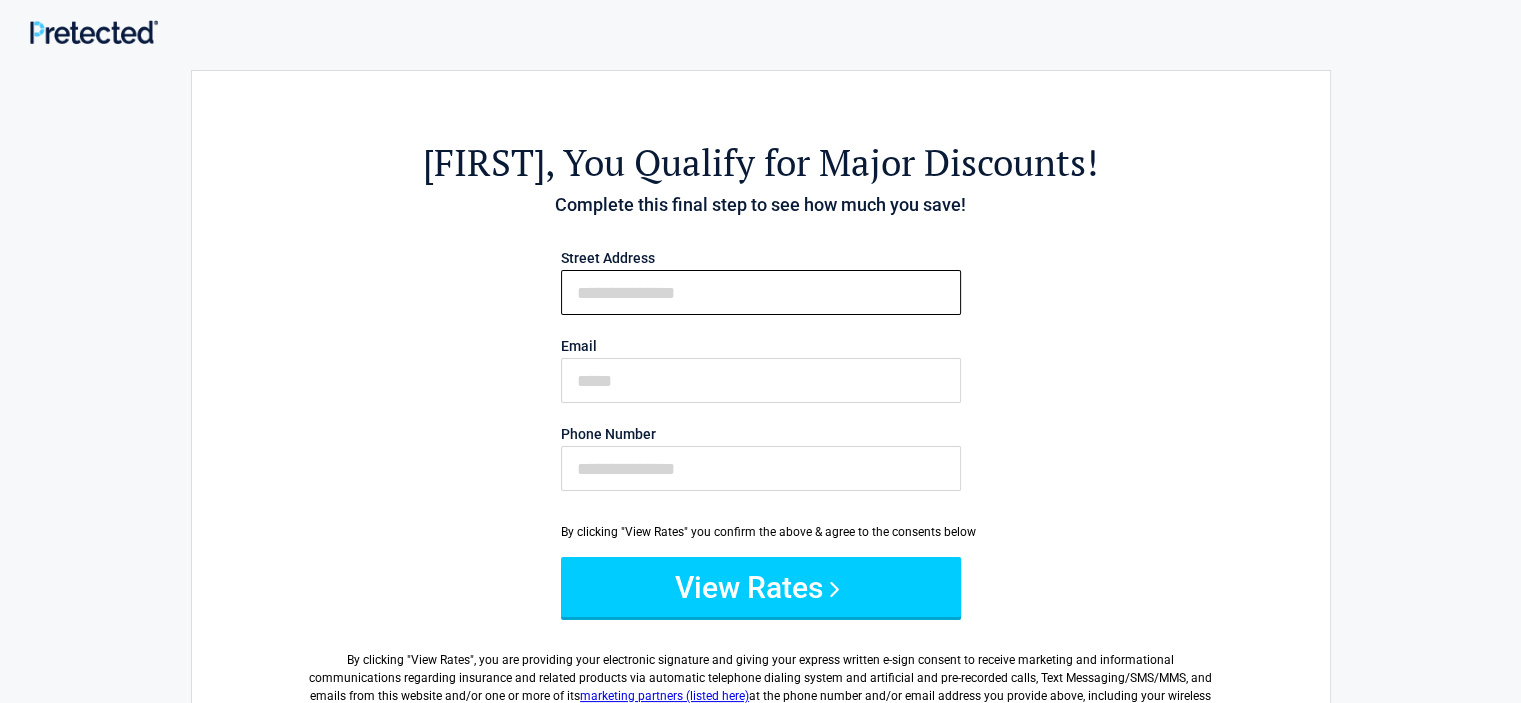 click on "First Name" at bounding box center (761, 292) 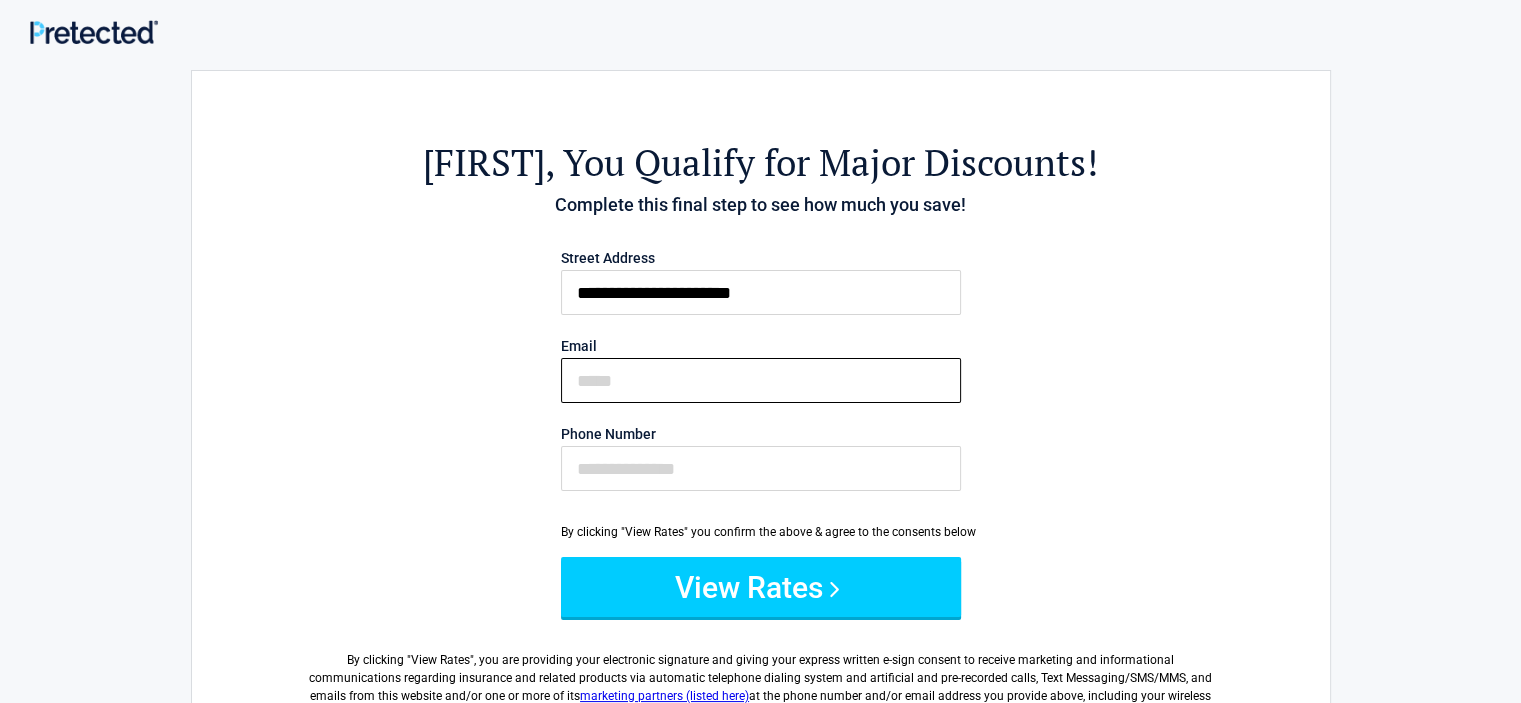 type on "**********" 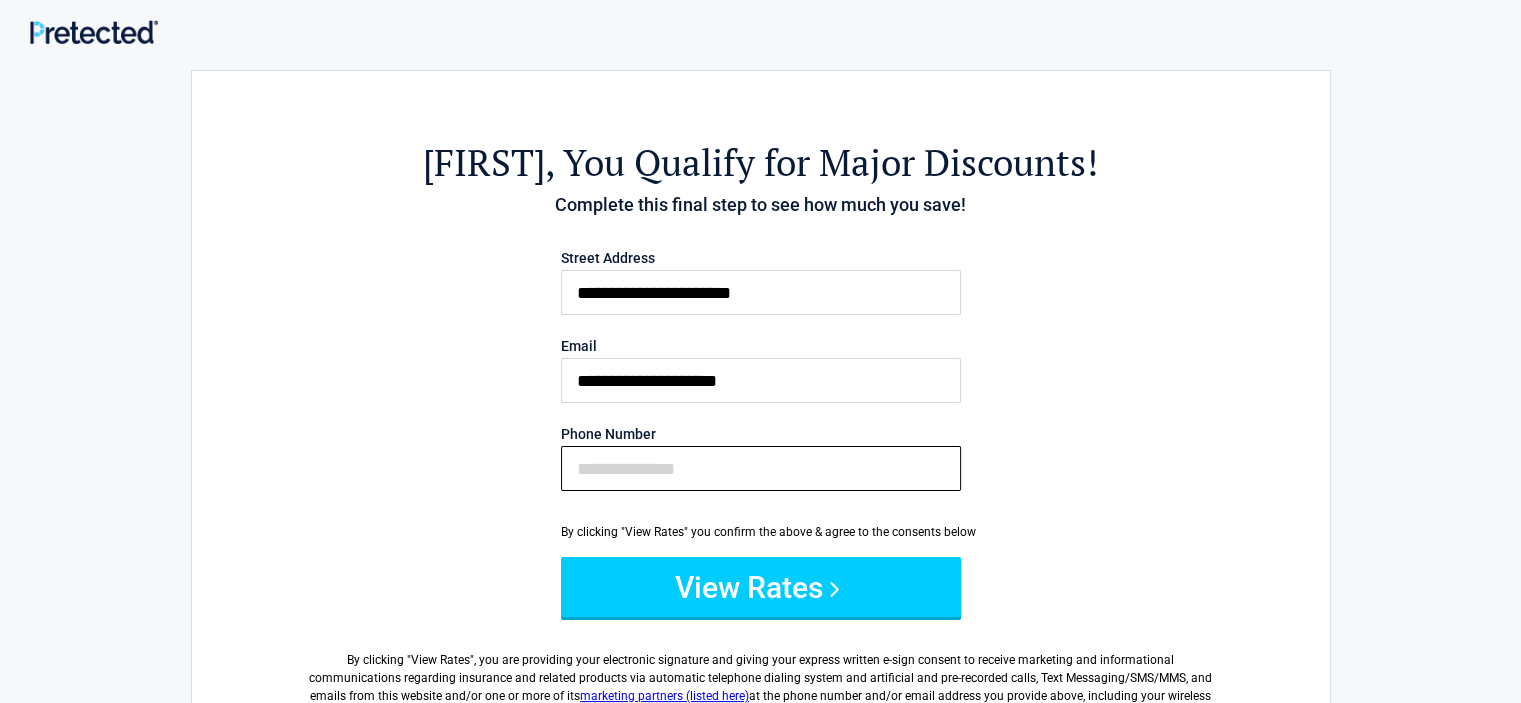 type on "**********" 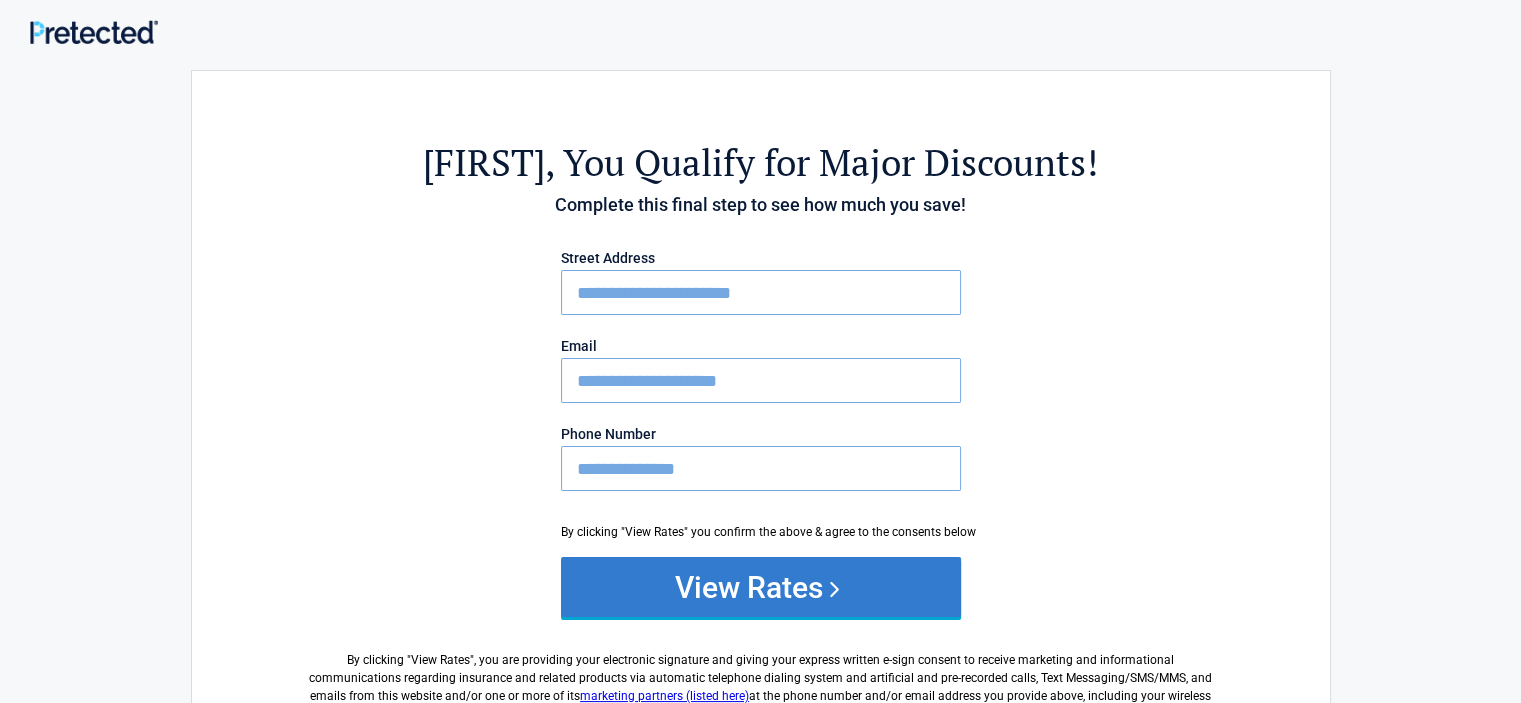 click on "View Rates" at bounding box center (761, 587) 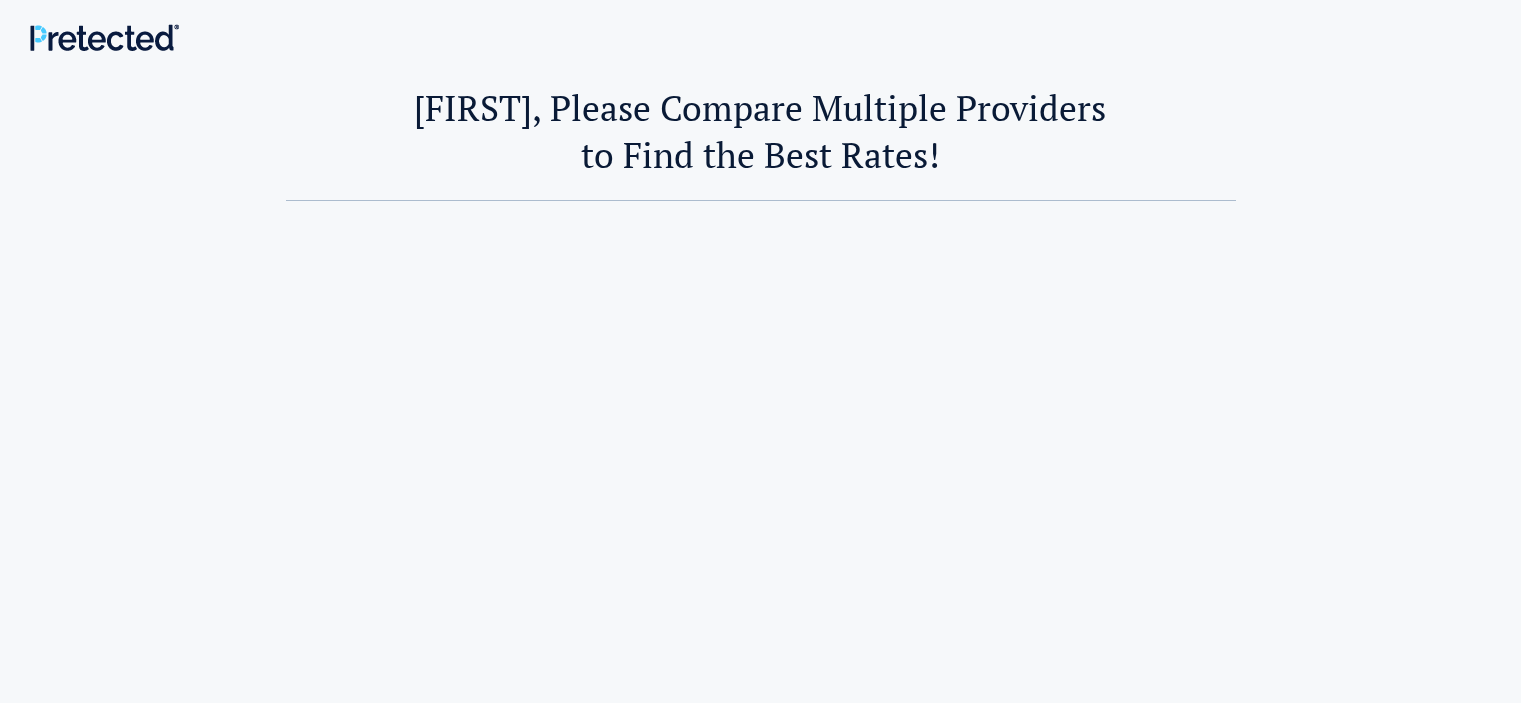 scroll, scrollTop: 0, scrollLeft: 0, axis: both 